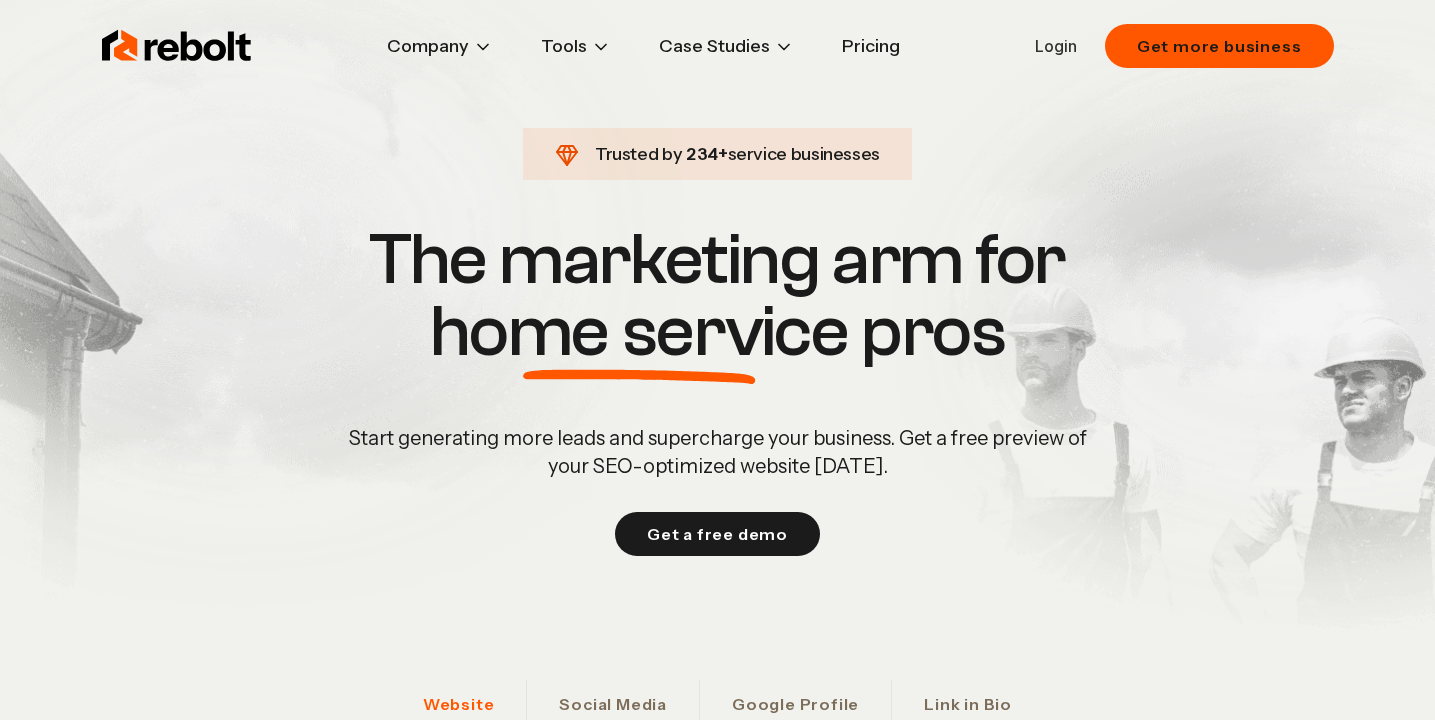 scroll, scrollTop: 0, scrollLeft: 0, axis: both 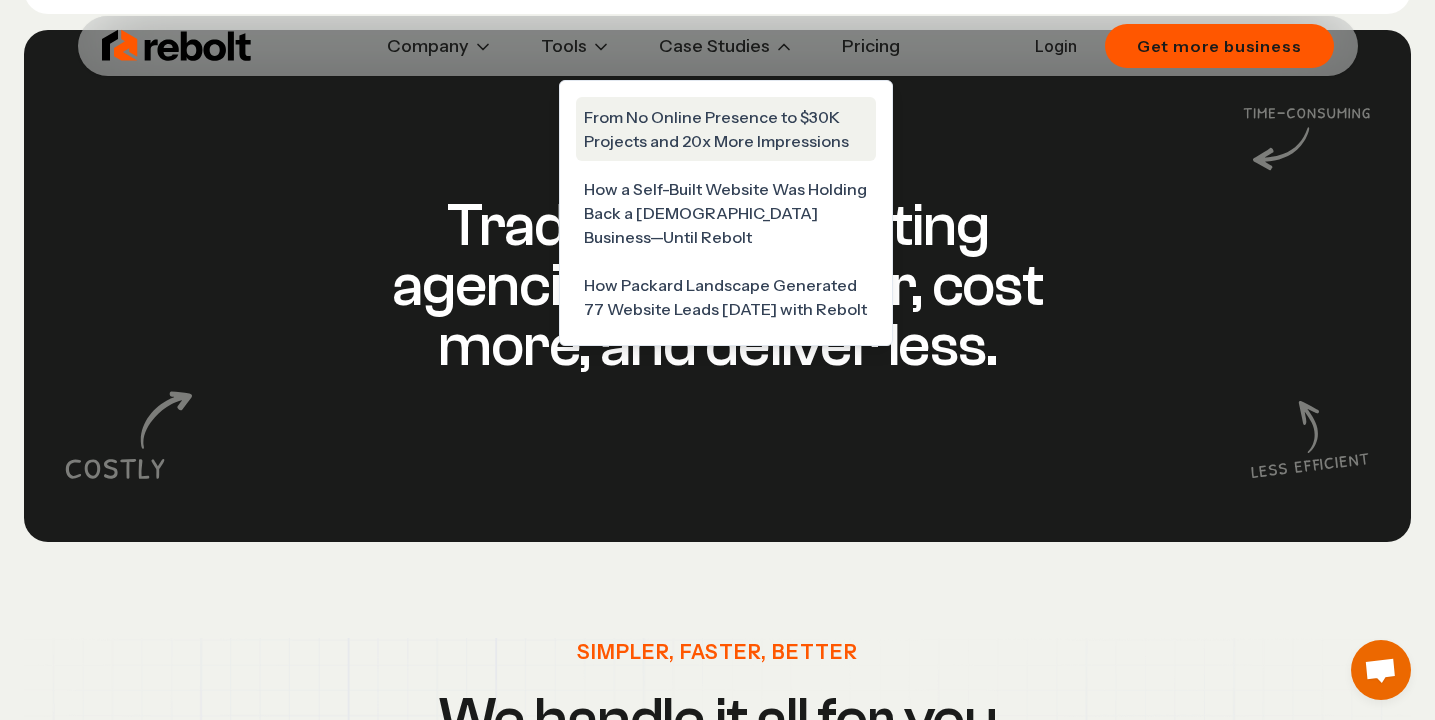 click on "From No Online Presence to $30K Projects and 20x More Impressions" at bounding box center [726, 129] 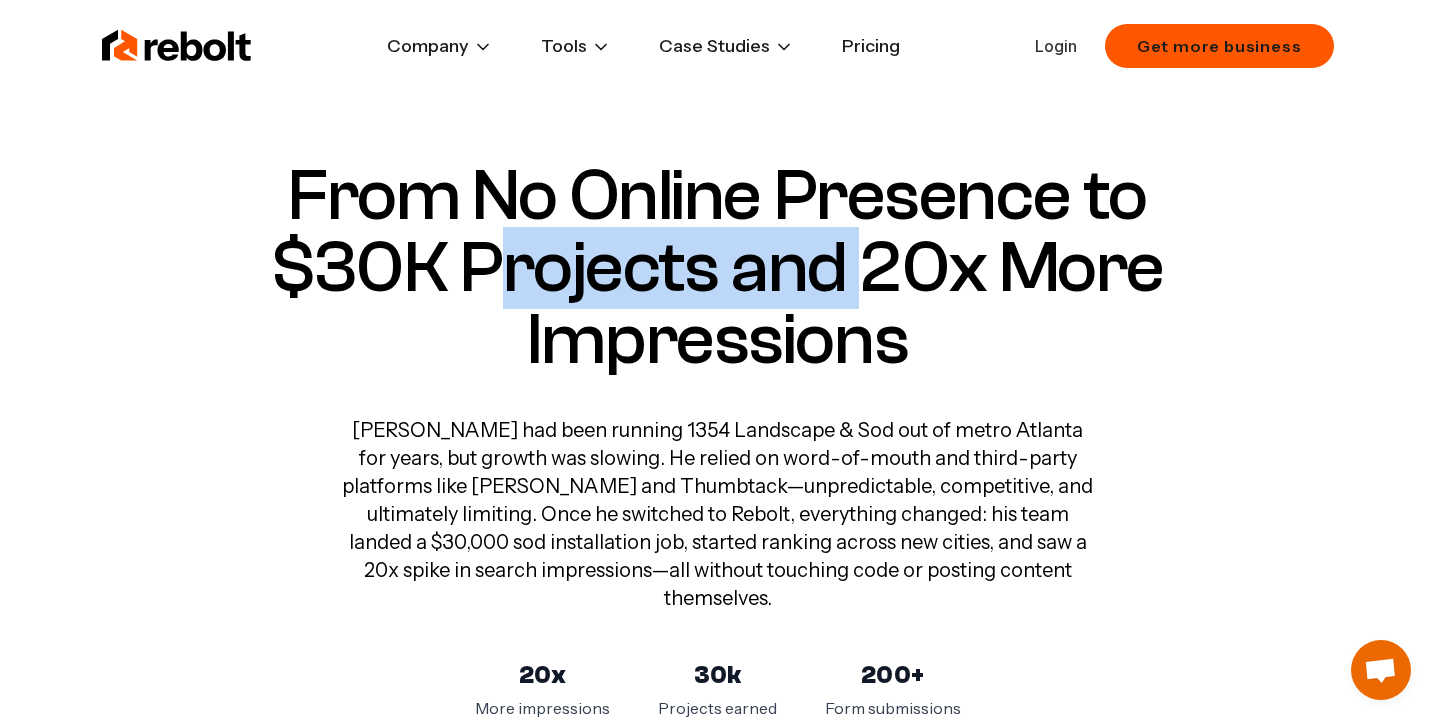 drag, startPoint x: 495, startPoint y: 271, endPoint x: 853, endPoint y: 260, distance: 358.16895 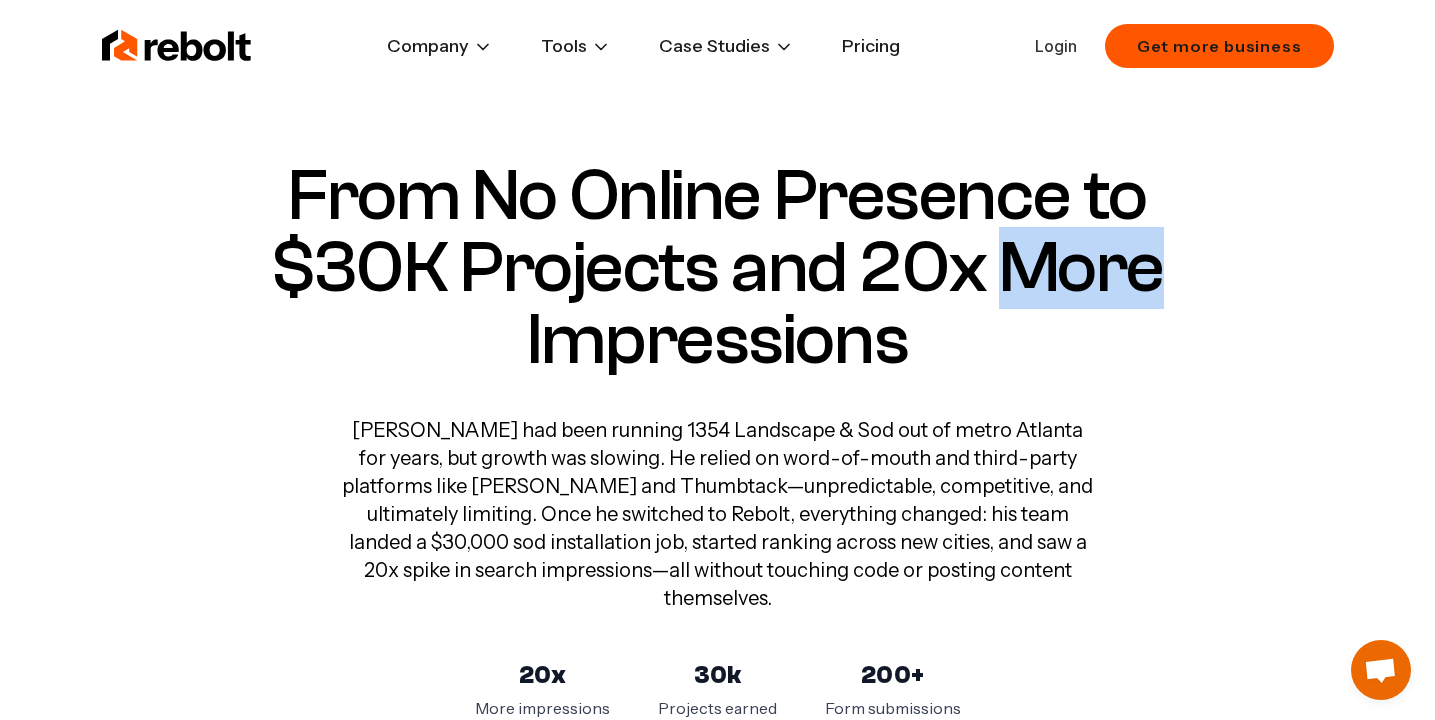click on "From No Online Presence to $30K Projects and 20x More Impressions Ricardo had been running 1354 Landscape & Sod out of metro Atlanta for years, but growth was slowing. He relied on word-of-mouth and third-party platforms like Angi and Thumbtack—unpredictable, competitive, and ultimately limiting. Once he switched to Rebolt, everything changed: his team landed a $30,000 sod installation job, started ranking across new cities, and saw a 20x spike in search impressions—all without touching code or posting content themselves. 20x More impressions 30k Projects earned 200+ Form submissions" at bounding box center [717, 440] 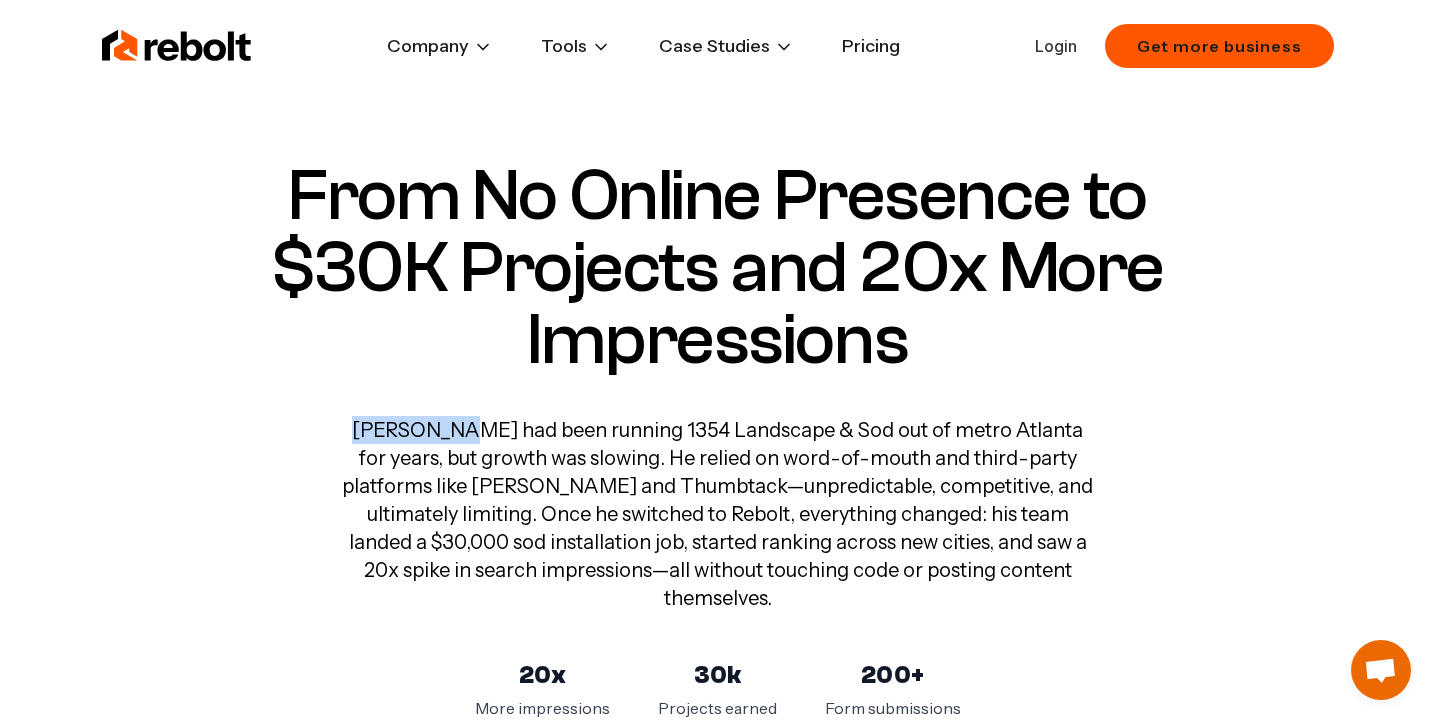 drag, startPoint x: 568, startPoint y: 375, endPoint x: 929, endPoint y: 360, distance: 361.3115 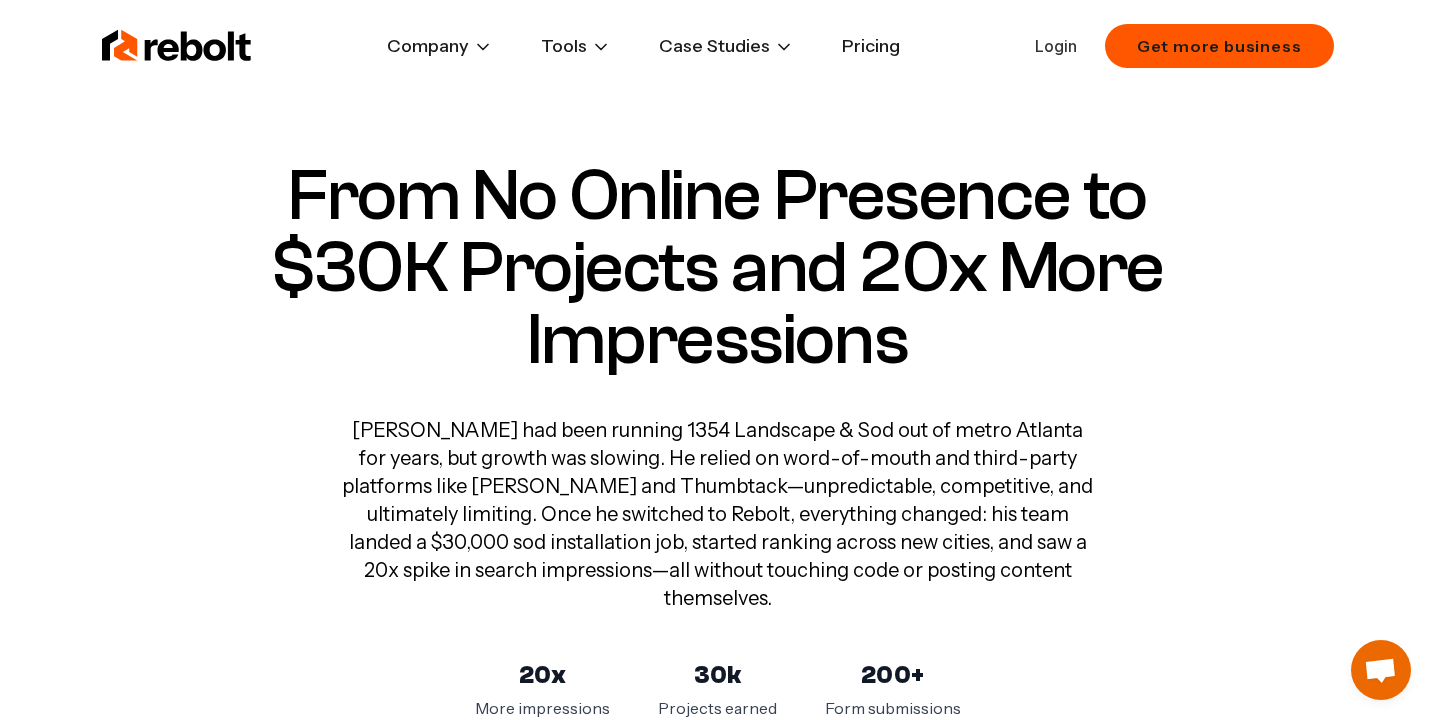 drag, startPoint x: 817, startPoint y: 427, endPoint x: 1078, endPoint y: 407, distance: 261.76517 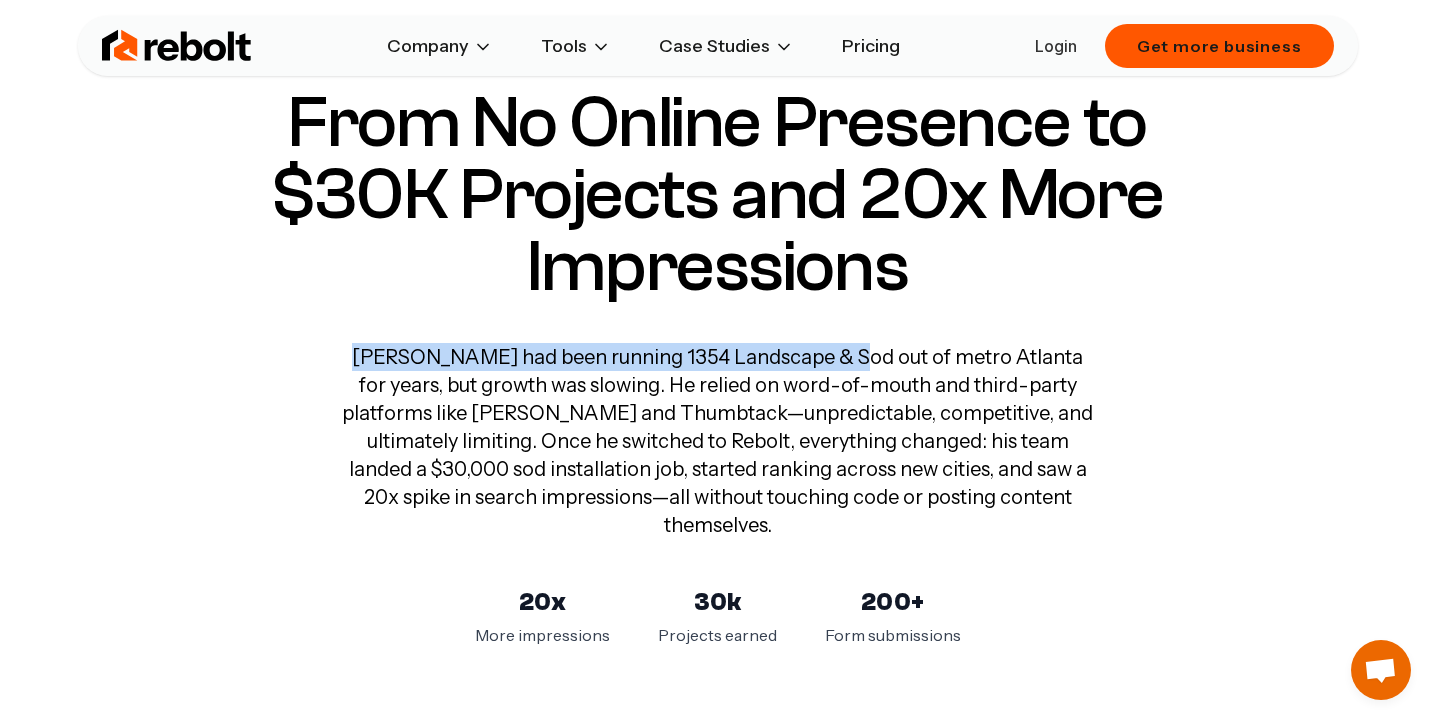 scroll, scrollTop: 109, scrollLeft: 0, axis: vertical 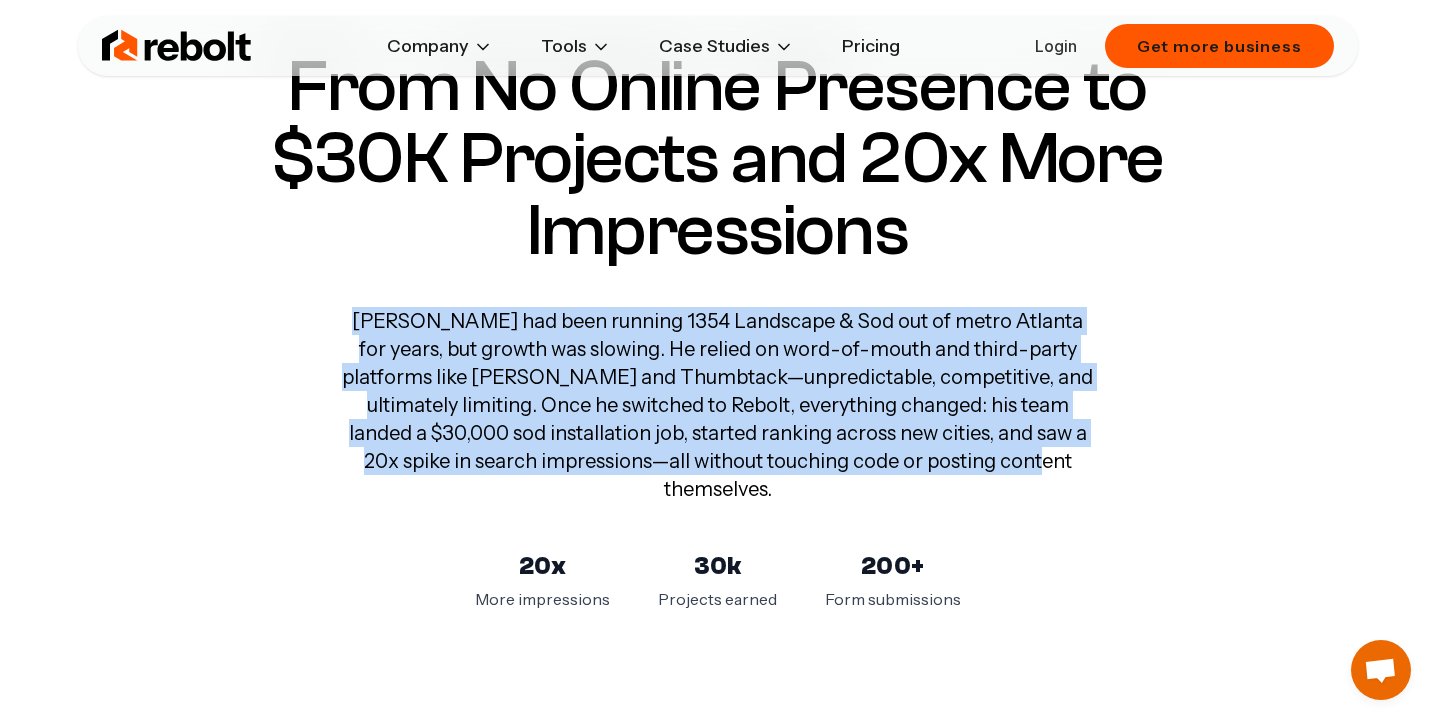 drag, startPoint x: 483, startPoint y: 305, endPoint x: 1115, endPoint y: 463, distance: 651.4507 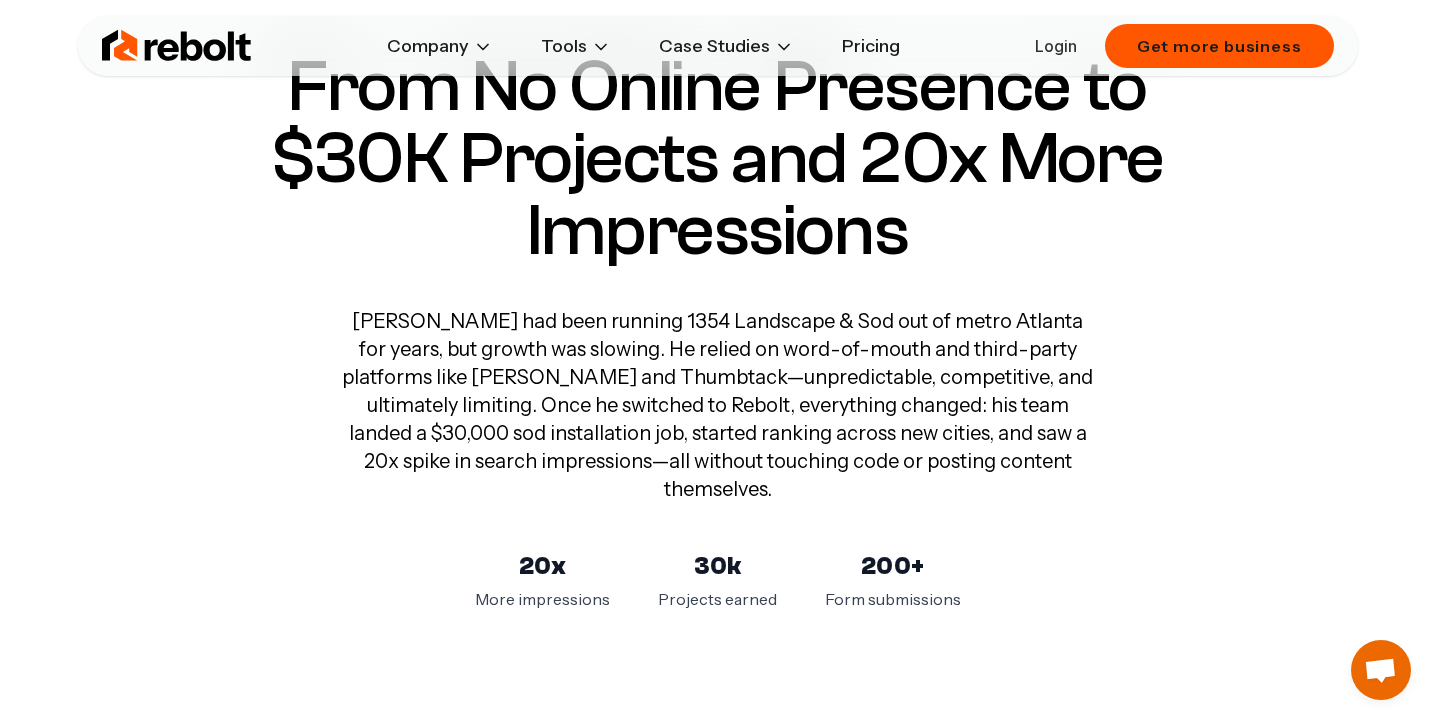 drag, startPoint x: 458, startPoint y: 340, endPoint x: 936, endPoint y: 398, distance: 481.50598 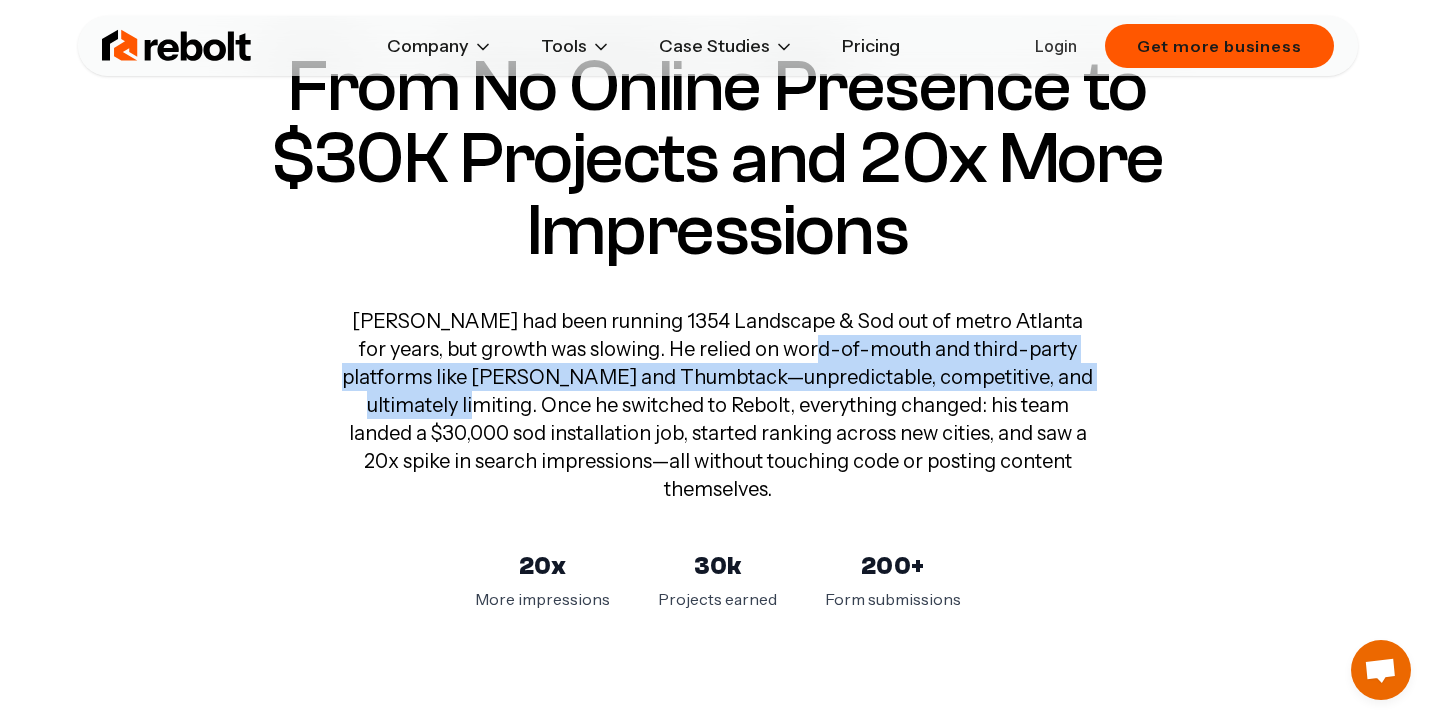 drag, startPoint x: 772, startPoint y: 347, endPoint x: 1189, endPoint y: 389, distance: 419.10977 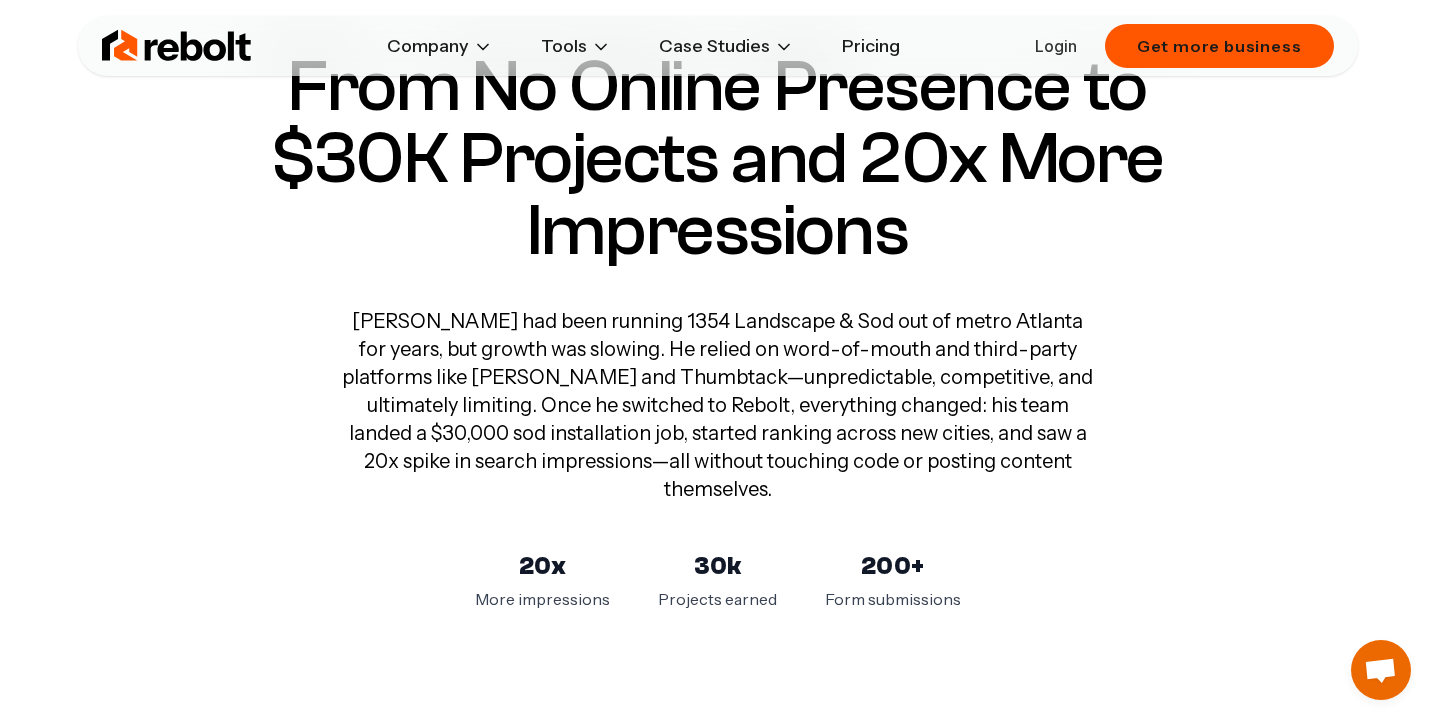 click on "Ricardo had been running 1354 Landscape & Sod out of metro Atlanta for years, but growth was slowing. He relied on word-of-mouth and third-party platforms like Angi and Thumbtack—unpredictable, competitive, and ultimately limiting. Once he switched to Rebolt, everything changed: his team landed a $30,000 sod installation job, started ranking across new cities, and saw a 20x spike in search impressions—all without touching code or posting content themselves." at bounding box center (718, 405) 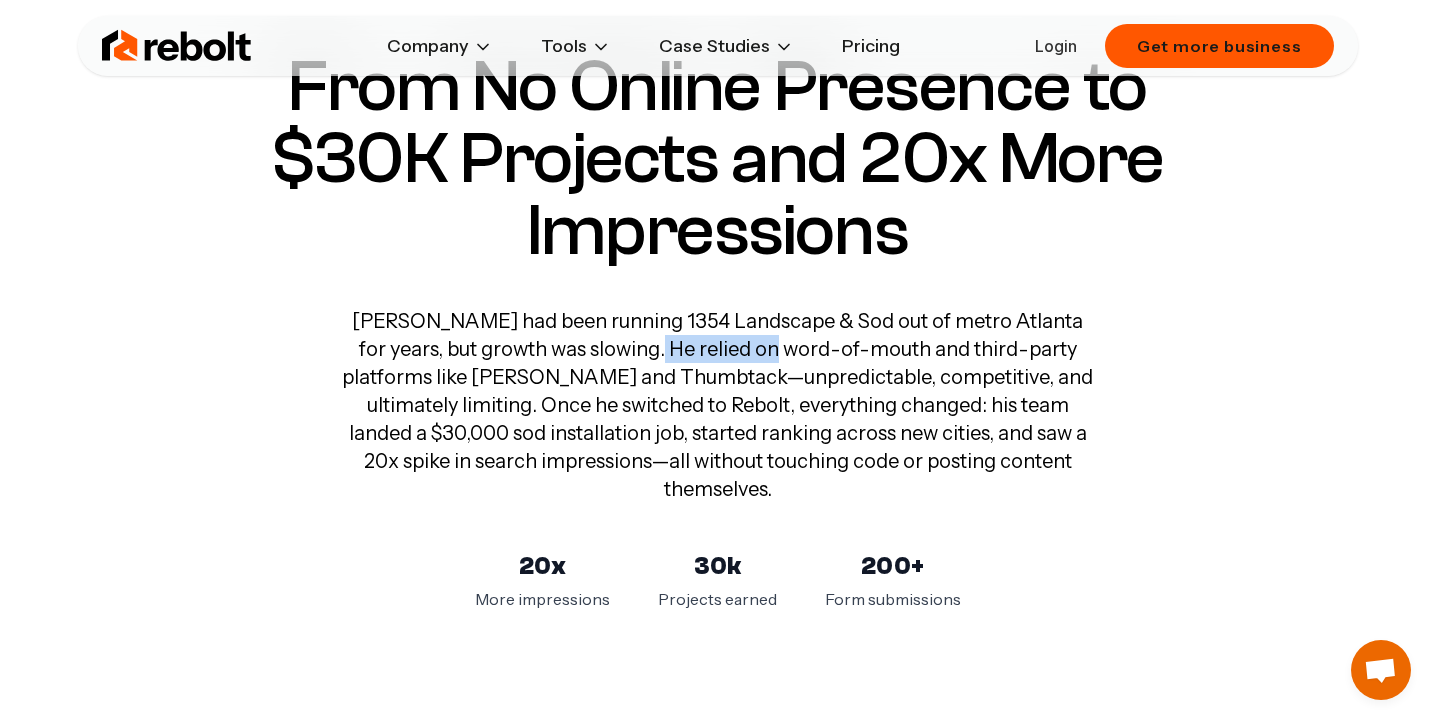drag, startPoint x: 719, startPoint y: 357, endPoint x: 765, endPoint y: 365, distance: 46.69047 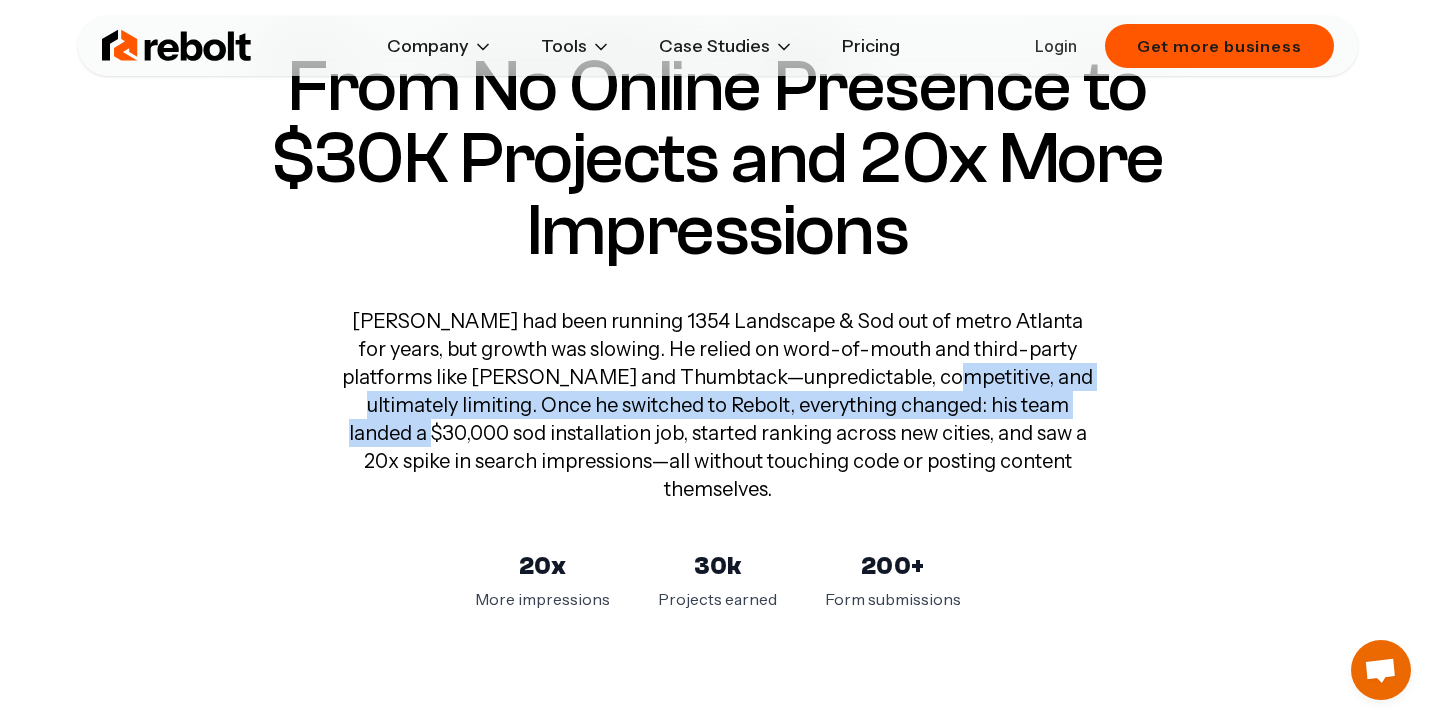 drag, startPoint x: 841, startPoint y: 373, endPoint x: 1070, endPoint y: 422, distance: 234.18369 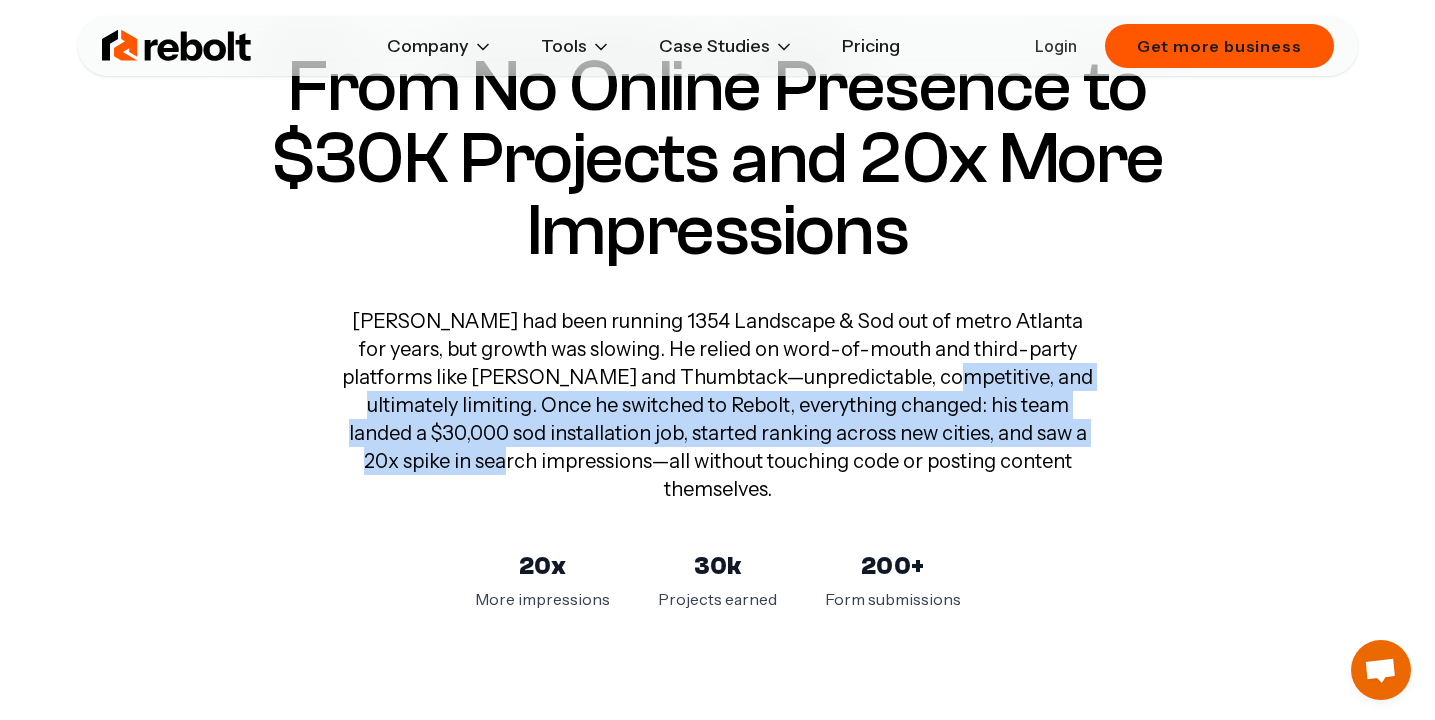 click on "Ricardo had been running 1354 Landscape & Sod out of metro Atlanta for years, but growth was slowing. He relied on word-of-mouth and third-party platforms like Angi and Thumbtack—unpredictable, competitive, and ultimately limiting. Once he switched to Rebolt, everything changed: his team landed a $30,000 sod installation job, started ranking across new cities, and saw a 20x spike in search impressions—all without touching code or posting content themselves." at bounding box center (718, 405) 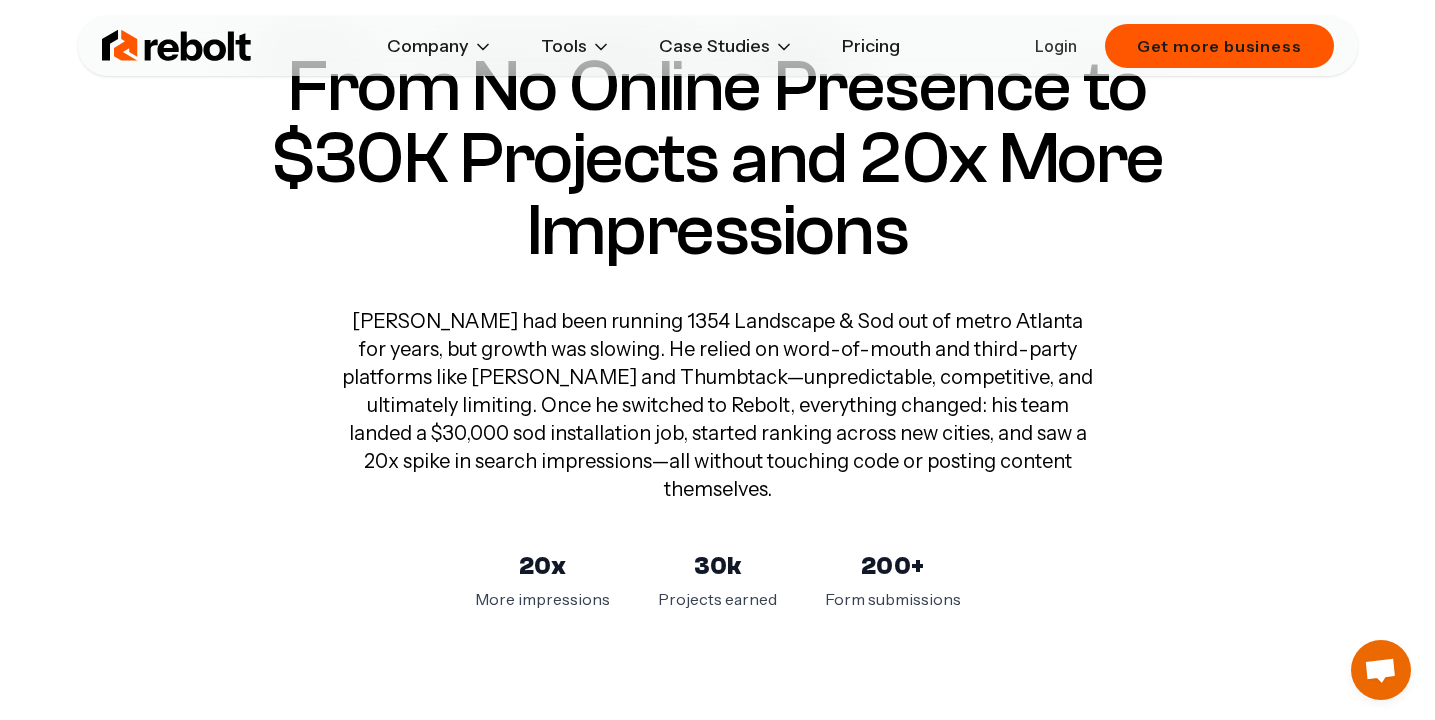 drag, startPoint x: 807, startPoint y: 399, endPoint x: 1102, endPoint y: 408, distance: 295.13727 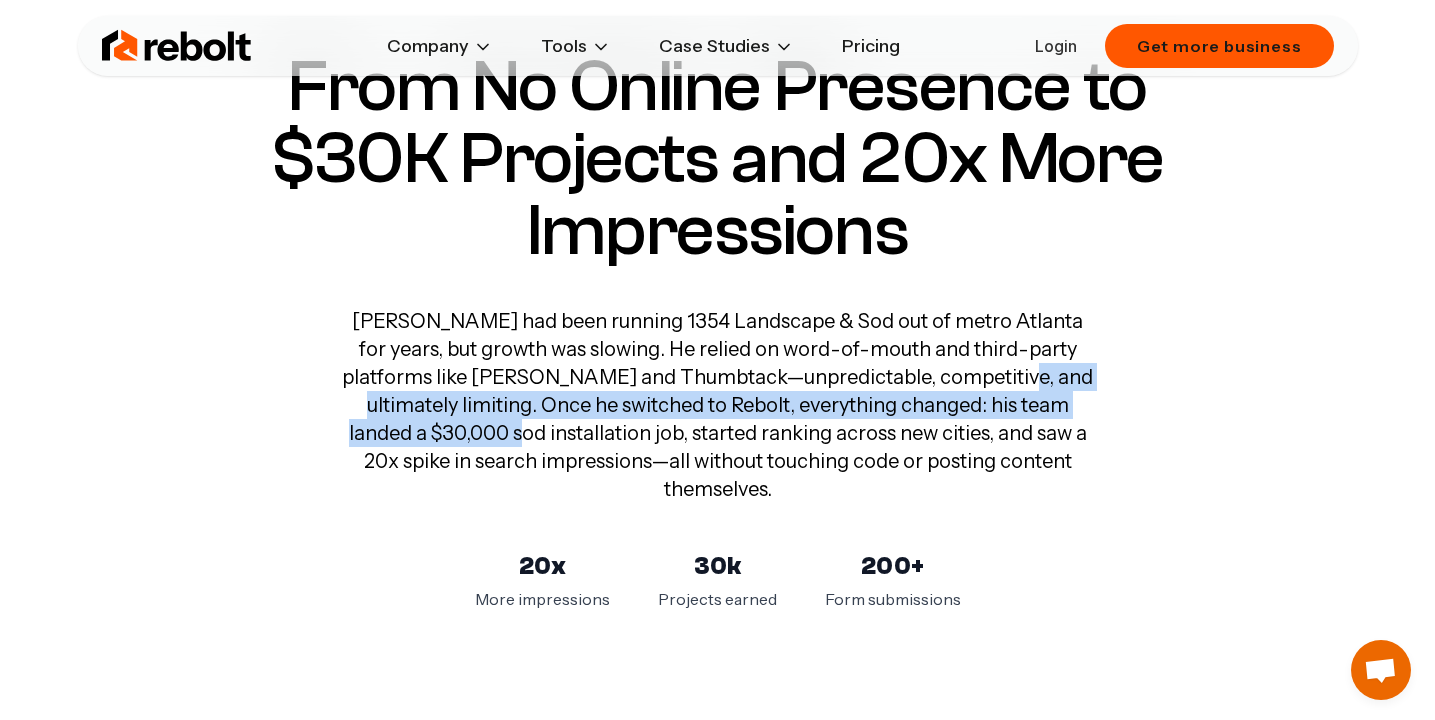 drag, startPoint x: 1053, startPoint y: 389, endPoint x: 1170, endPoint y: 405, distance: 118.08895 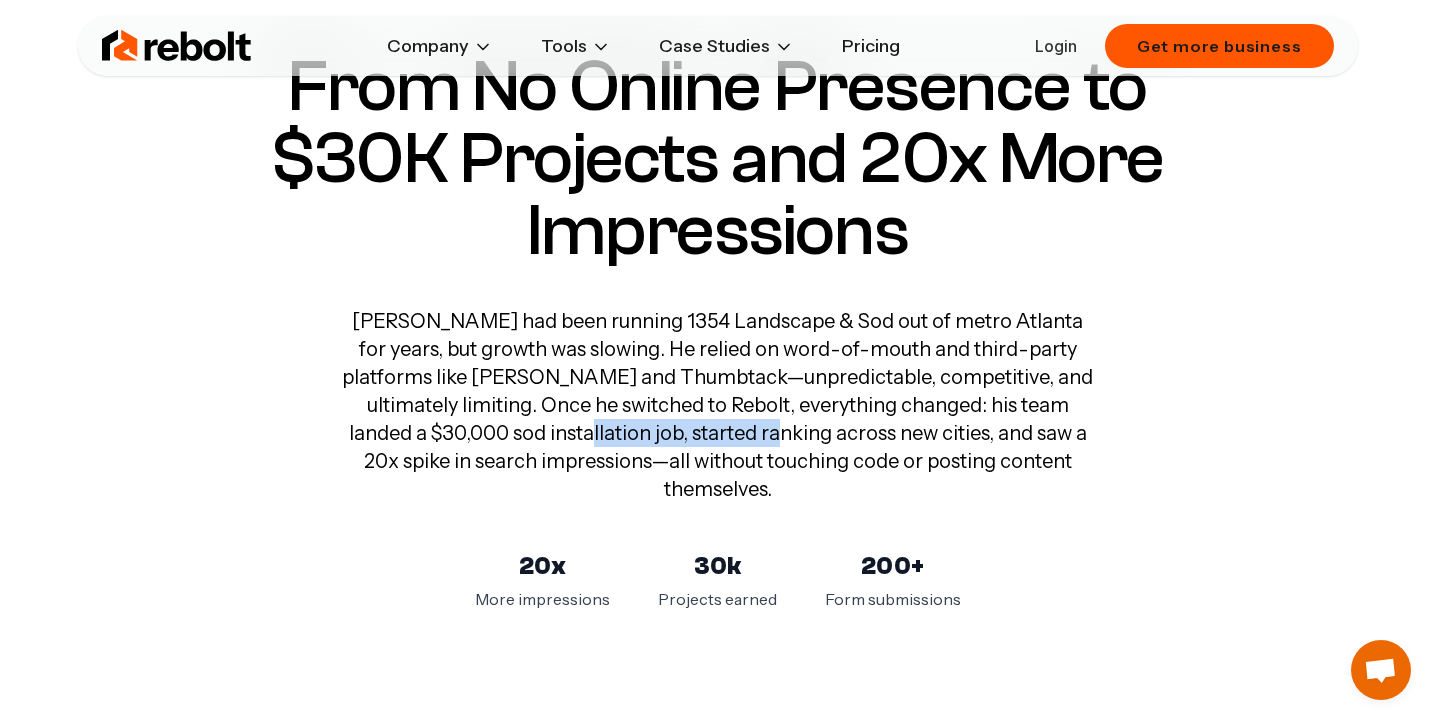 drag, startPoint x: 393, startPoint y: 427, endPoint x: 772, endPoint y: 451, distance: 379.75912 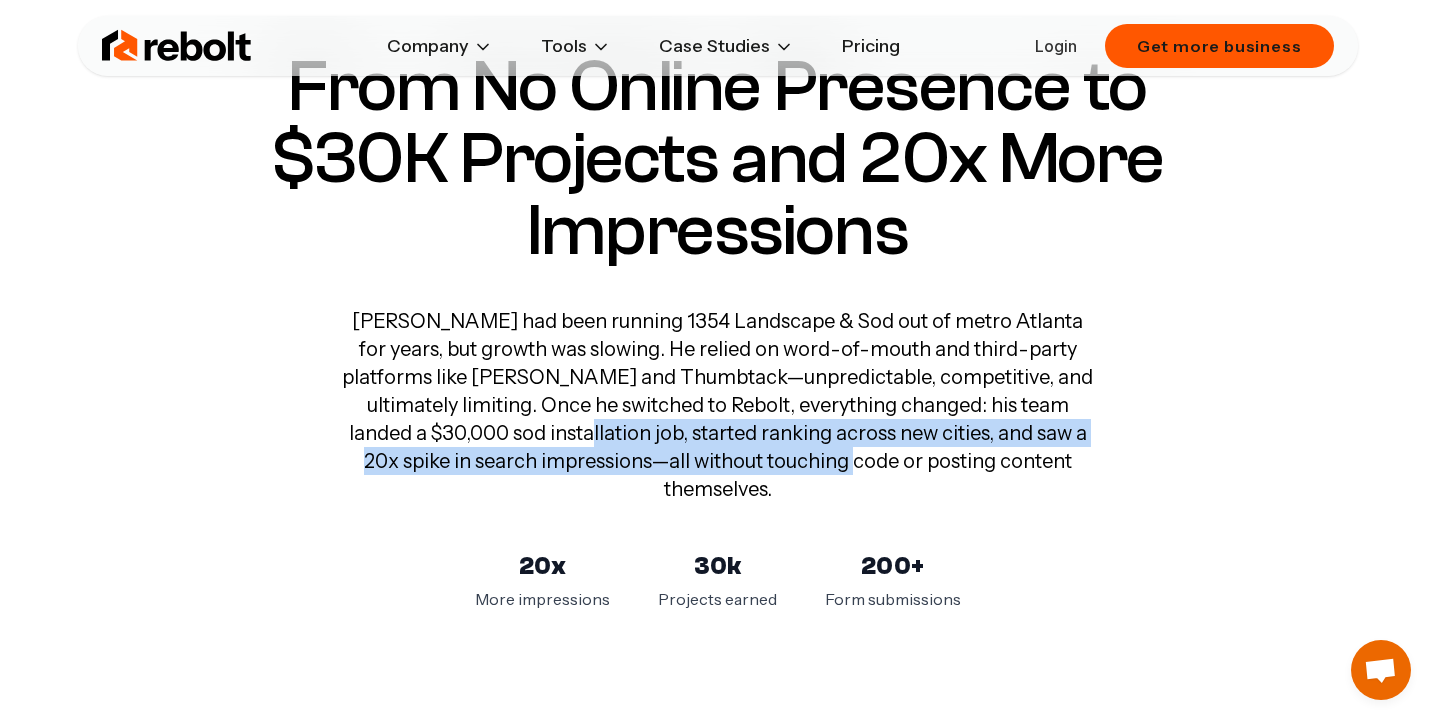 click on "Ricardo had been running 1354 Landscape & Sod out of metro Atlanta for years, but growth was slowing. He relied on word-of-mouth and third-party platforms like Angi and Thumbtack—unpredictable, competitive, and ultimately limiting. Once he switched to Rebolt, everything changed: his team landed a $30,000 sod installation job, started ranking across new cities, and saw a 20x spike in search impressions—all without touching code or posting content themselves." at bounding box center [718, 405] 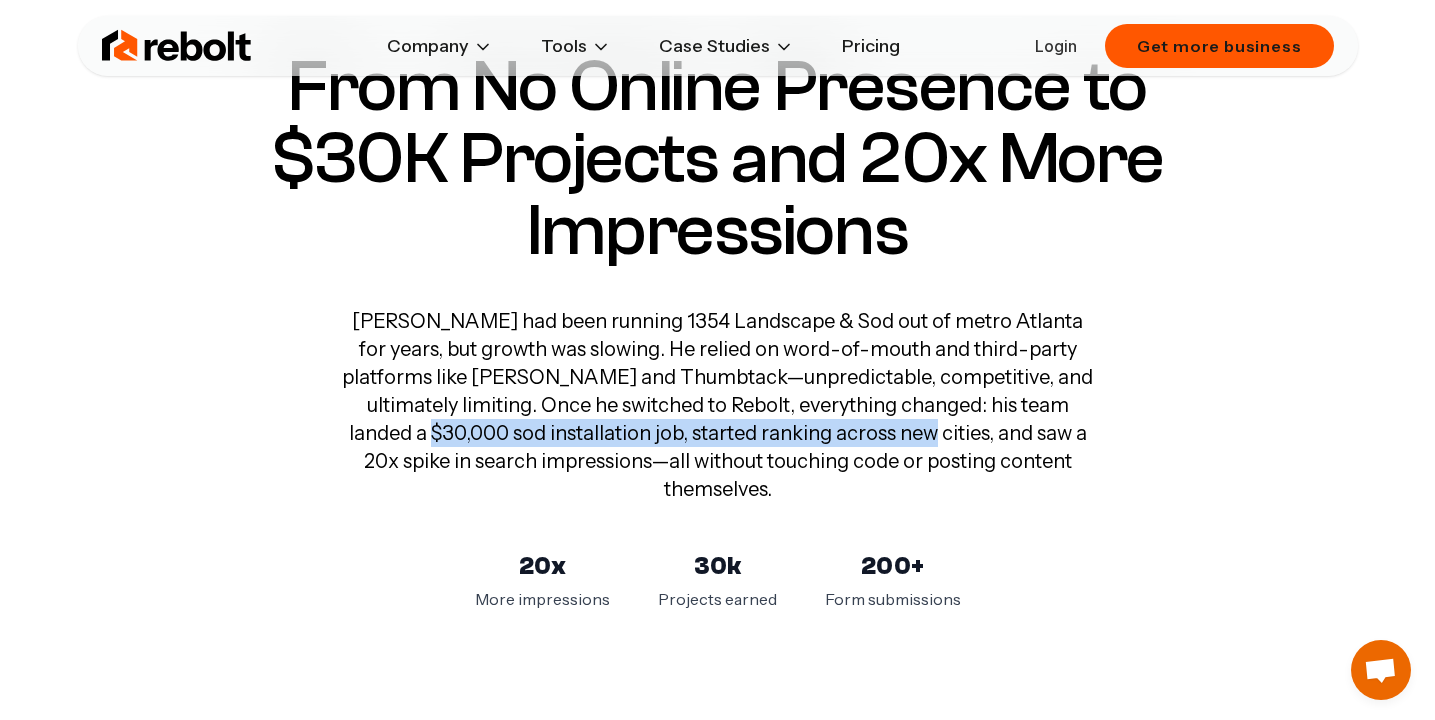 drag, startPoint x: 744, startPoint y: 438, endPoint x: 1173, endPoint y: 398, distance: 430.86078 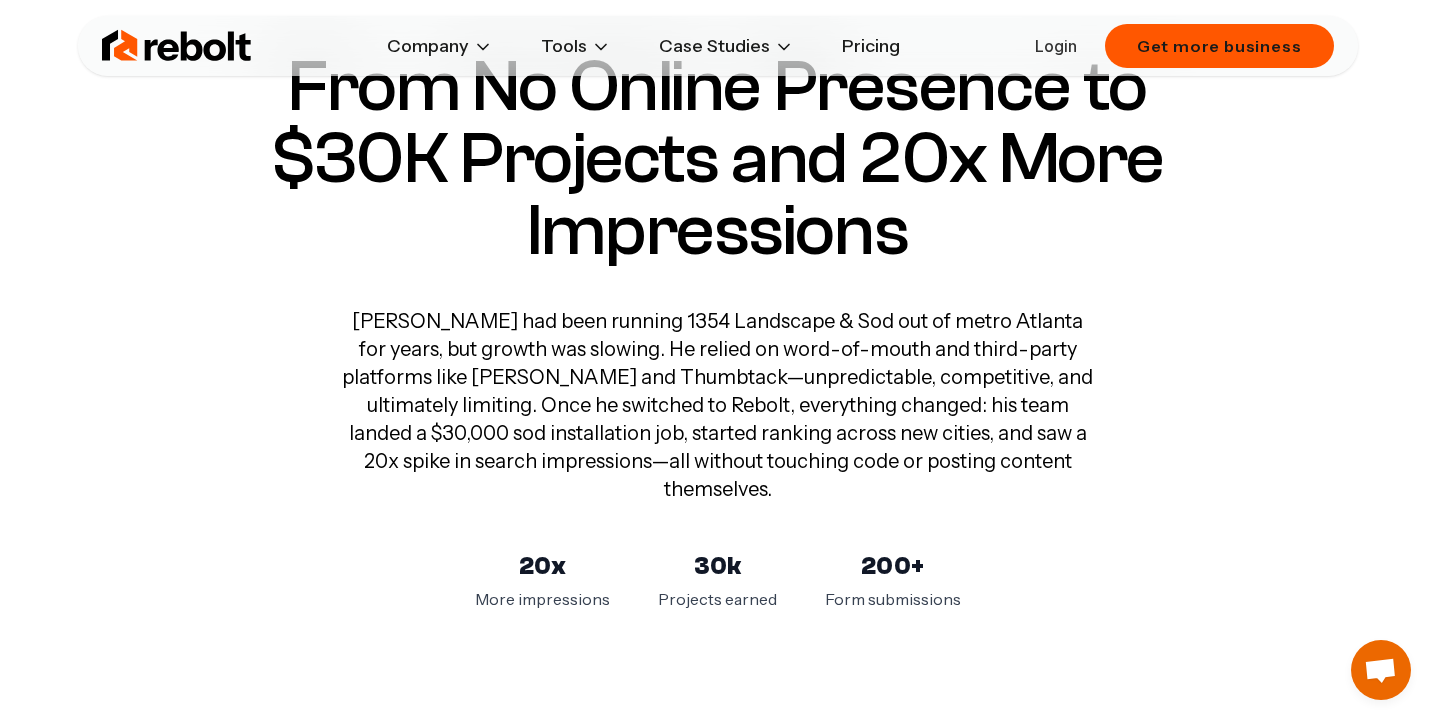 click on "Ricardo had been running 1354 Landscape & Sod out of metro Atlanta for years, but growth was slowing. He relied on word-of-mouth and third-party platforms like Angi and Thumbtack—unpredictable, competitive, and ultimately limiting. Once he switched to Rebolt, everything changed: his team landed a $30,000 sod installation job, started ranking across new cities, and saw a 20x spike in search impressions—all without touching code or posting content themselves." at bounding box center [718, 405] 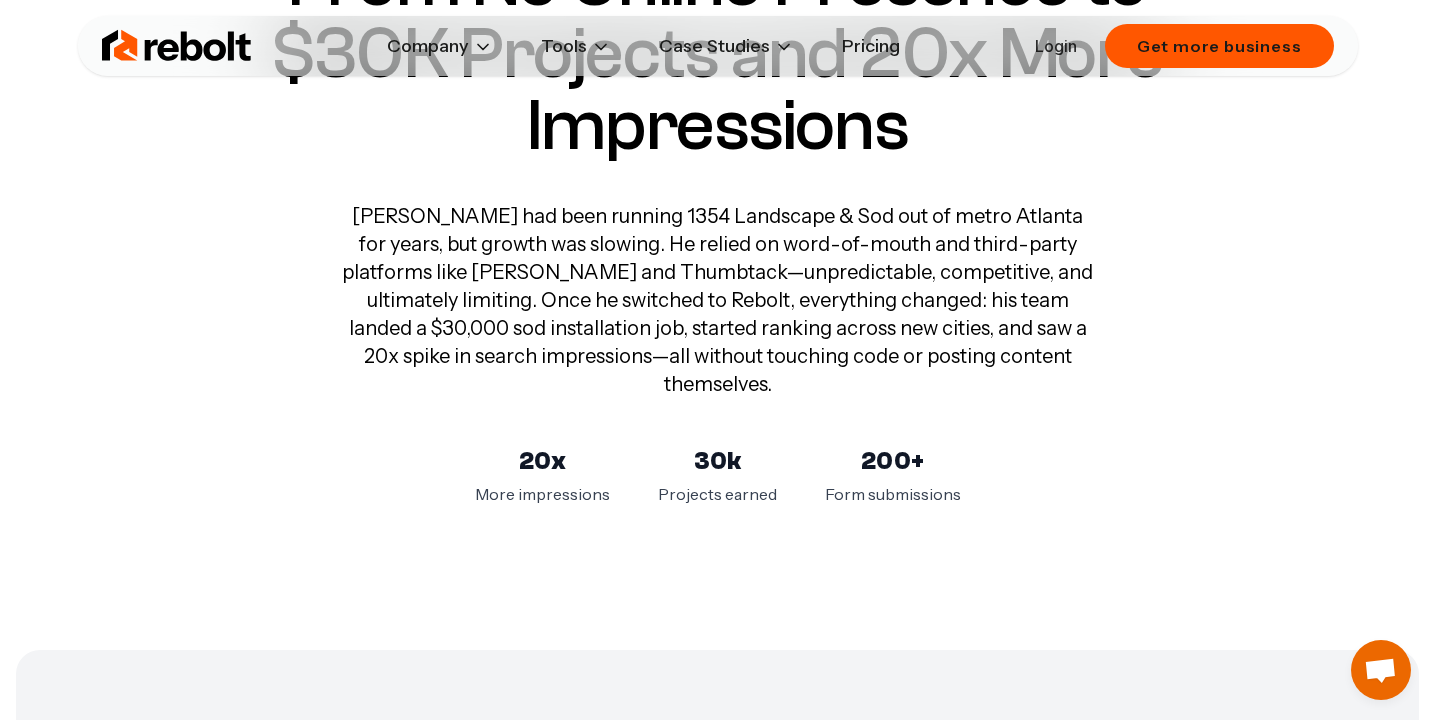 scroll, scrollTop: 216, scrollLeft: 0, axis: vertical 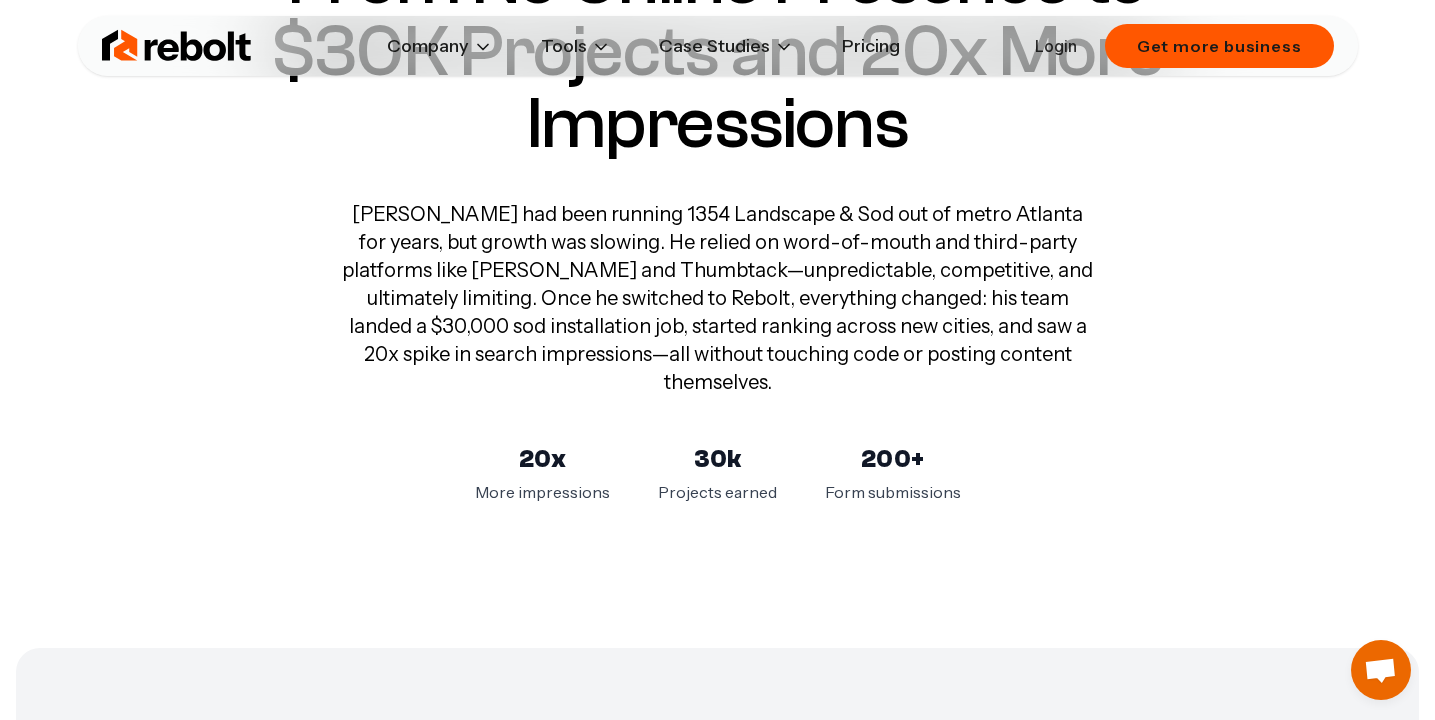 drag, startPoint x: 627, startPoint y: 408, endPoint x: 708, endPoint y: 408, distance: 81 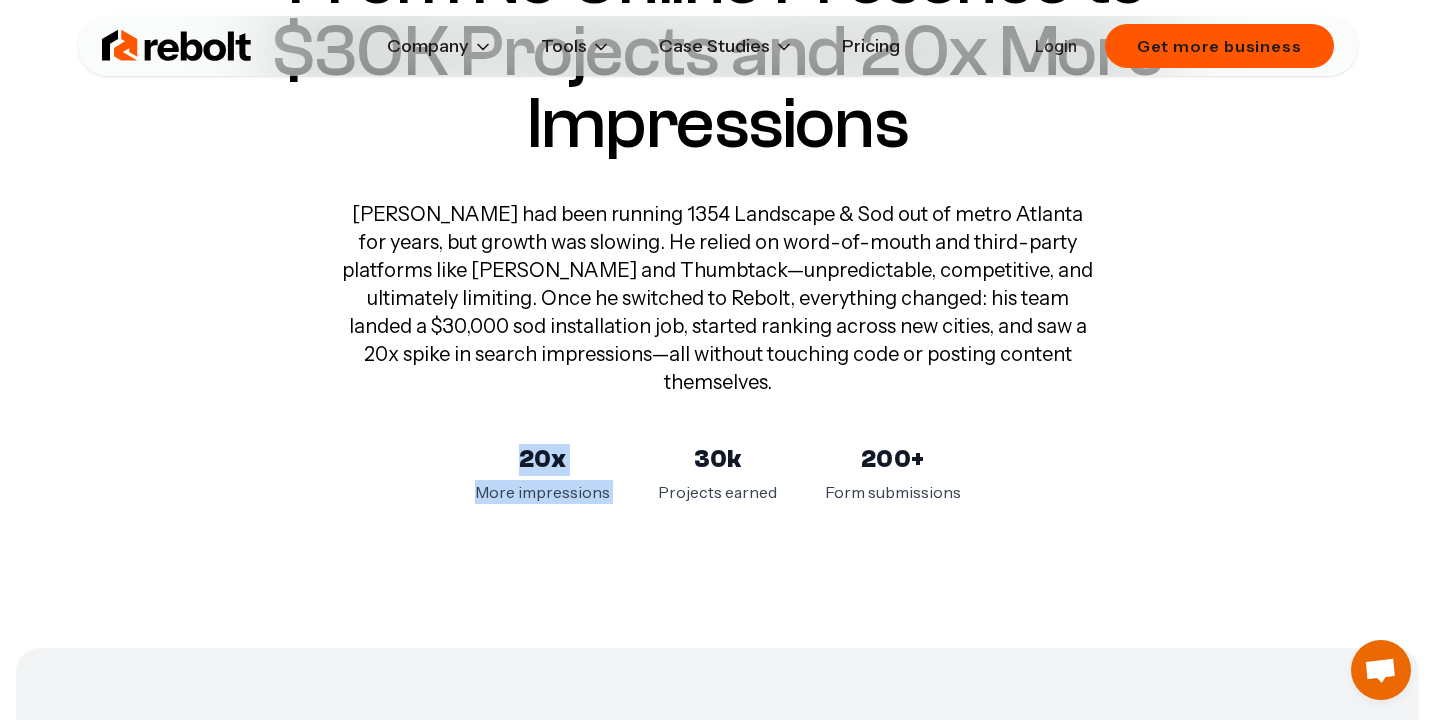 drag, startPoint x: 682, startPoint y: 440, endPoint x: 944, endPoint y: 521, distance: 274.2353 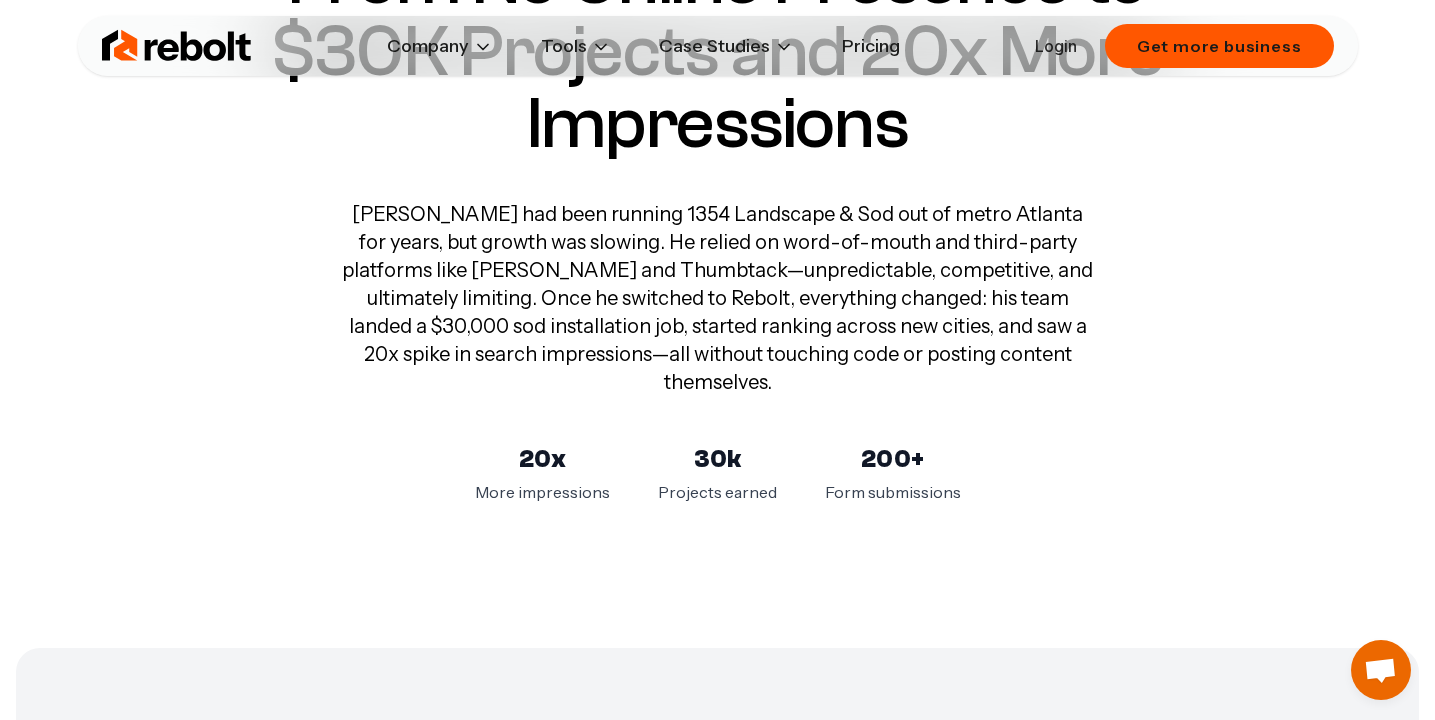 click on "Ricardo had been running 1354 Landscape & Sod out of metro Atlanta for years, but growth was slowing. He relied on word-of-mouth and third-party platforms like Angi and Thumbtack—unpredictable, competitive, and ultimately limiting. Once he switched to Rebolt, everything changed: his team landed a $30,000 sod installation job, started ranking across new cities, and saw a 20x spike in search impressions—all without touching code or posting content themselves." at bounding box center (718, 298) 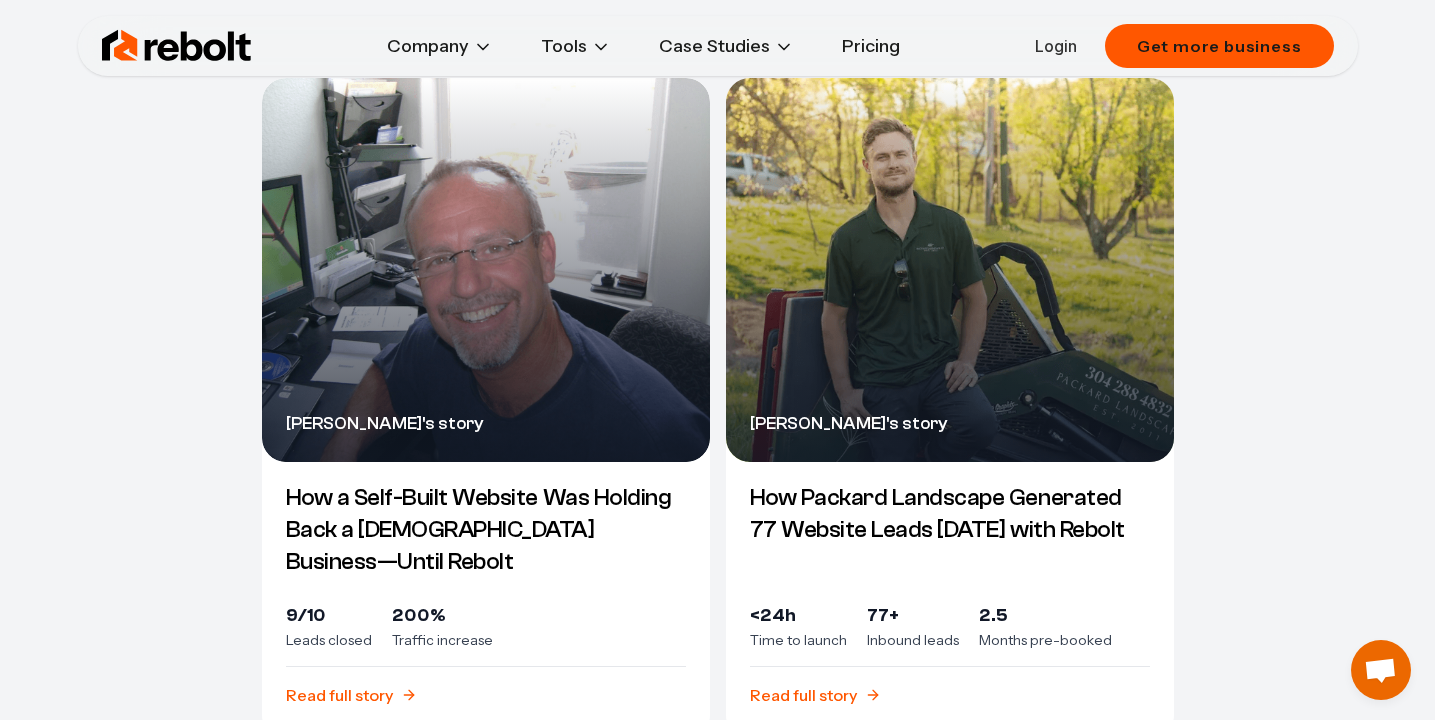scroll, scrollTop: 3679, scrollLeft: 0, axis: vertical 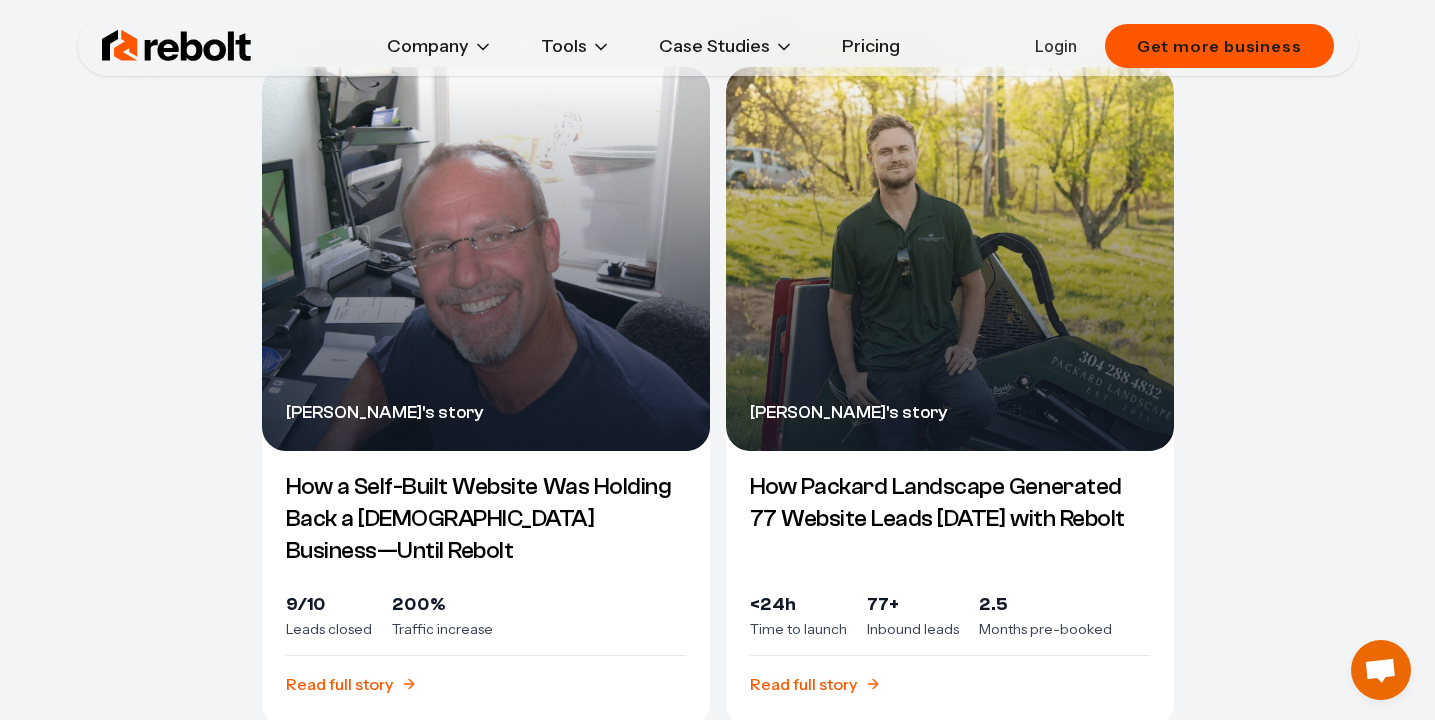 click on "How a Self-Built Website Was Holding Back a [DEMOGRAPHIC_DATA] Business—Until Rebolt" at bounding box center (486, 519) 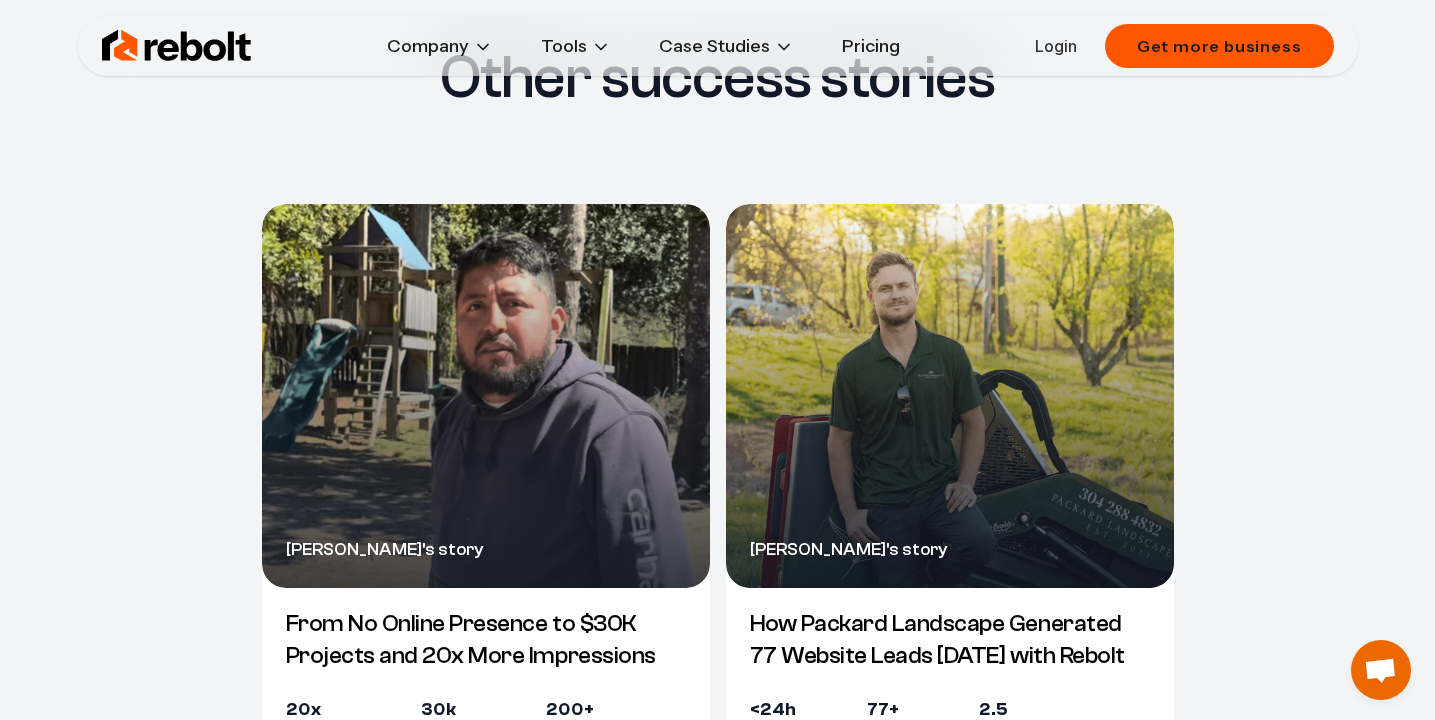 scroll, scrollTop: 4680, scrollLeft: 0, axis: vertical 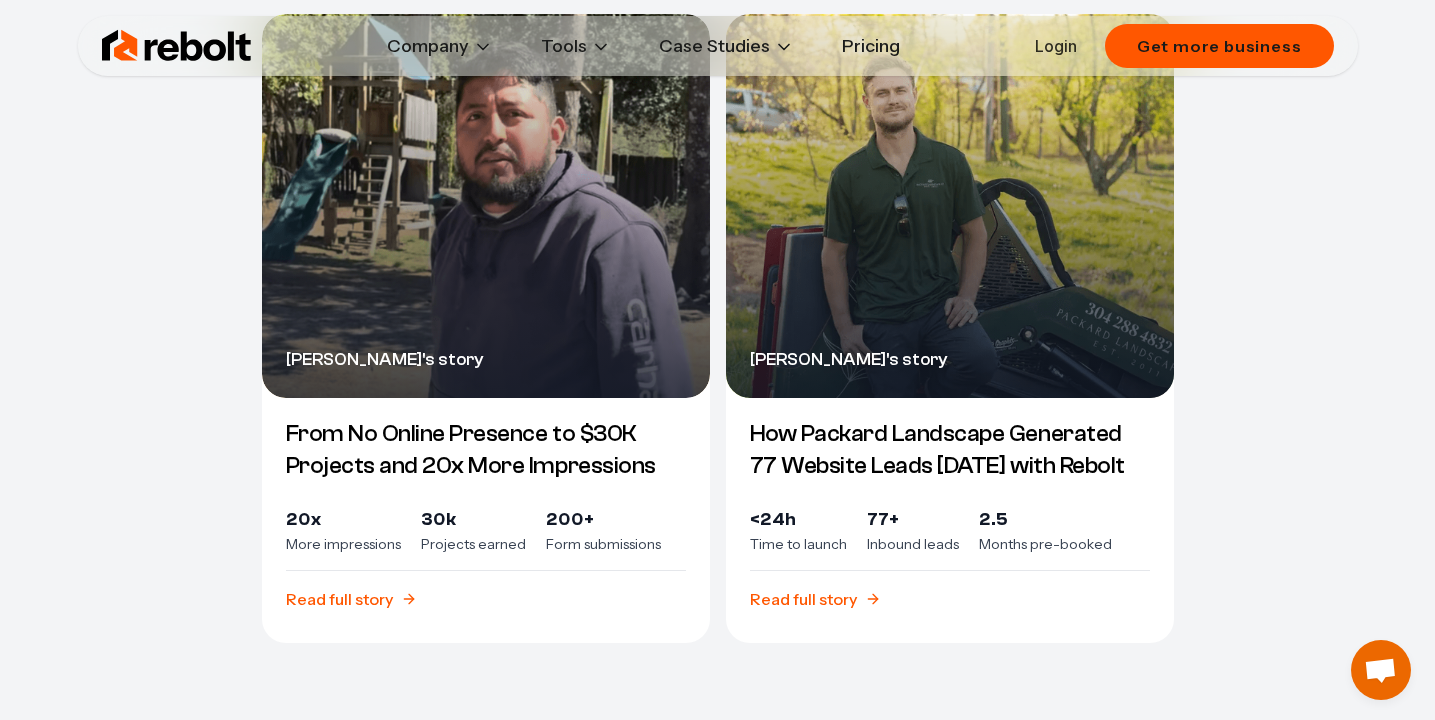 click on "How Packard Landscape Generated 77 Website Leads [DATE] with Rebolt" at bounding box center (950, 450) 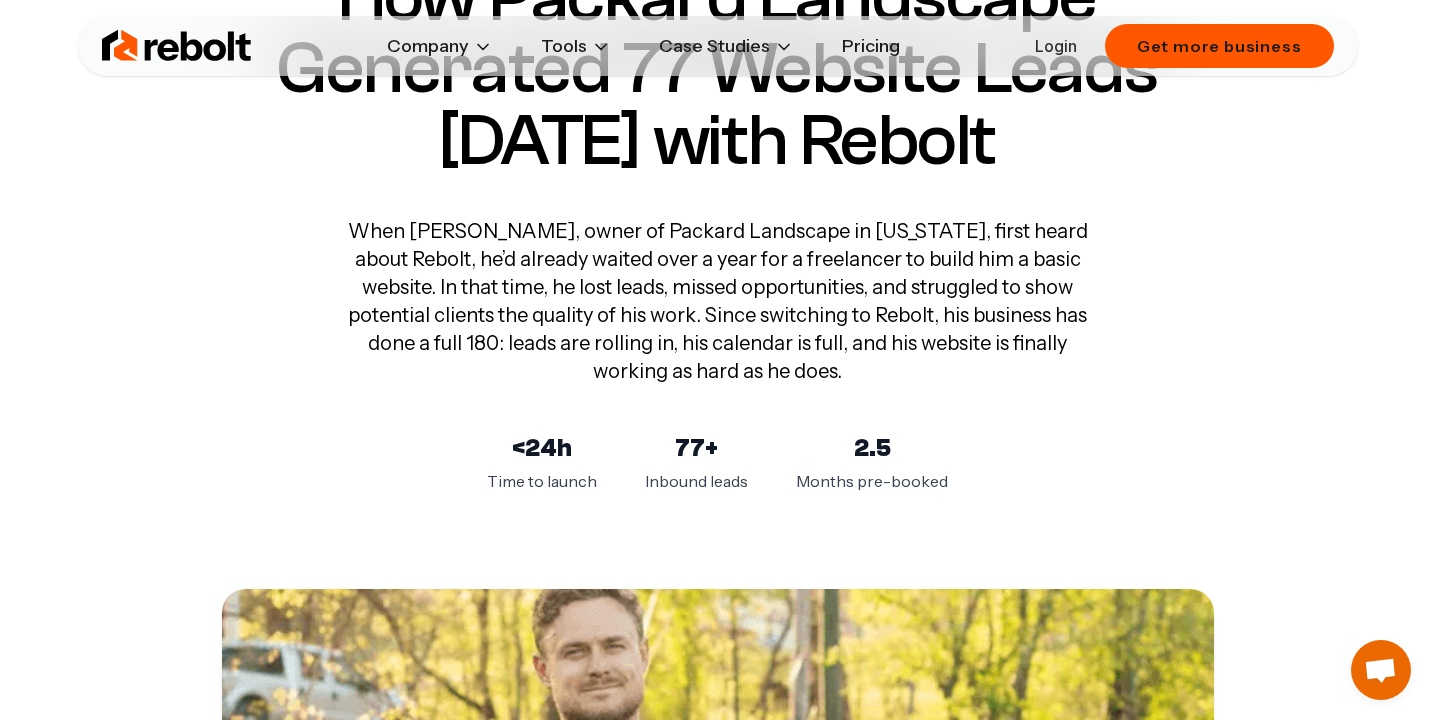 scroll, scrollTop: 201, scrollLeft: 0, axis: vertical 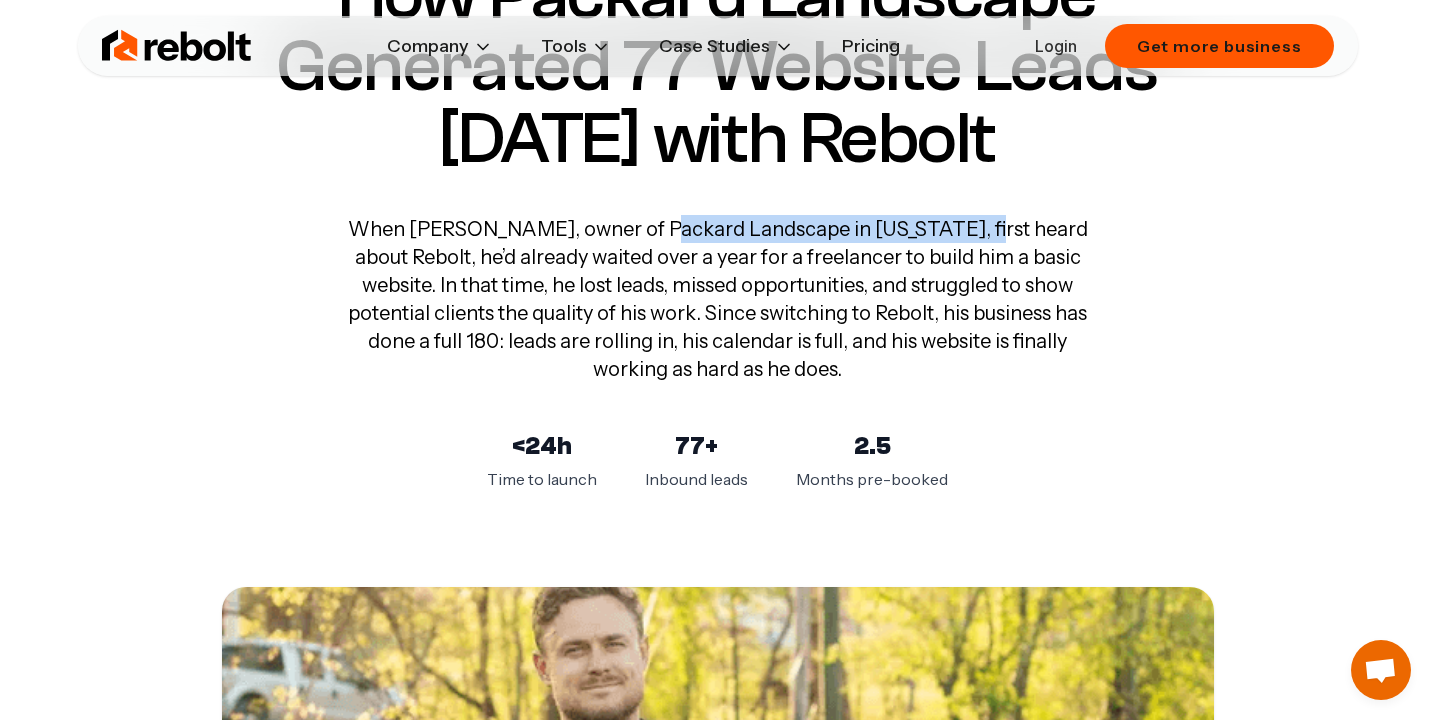 drag, startPoint x: 649, startPoint y: 226, endPoint x: 972, endPoint y: 231, distance: 323.0387 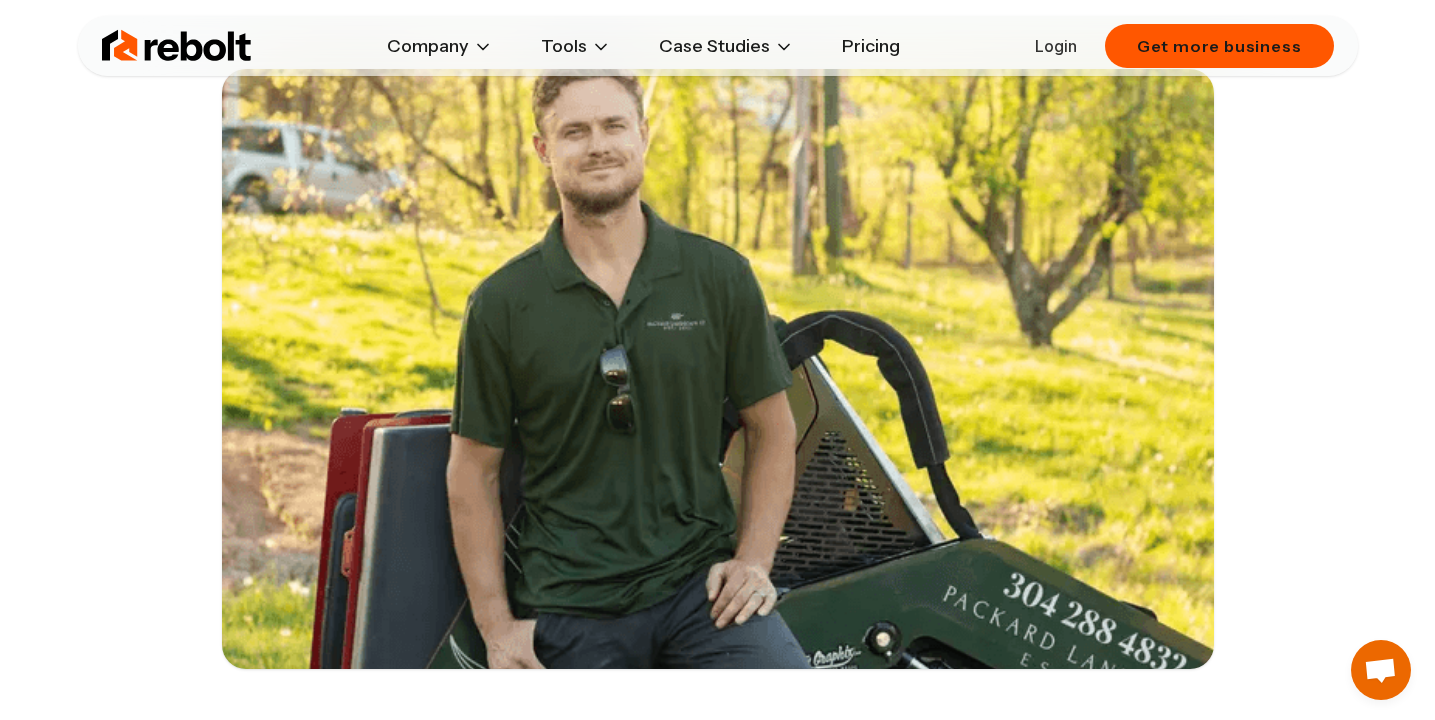 scroll, scrollTop: 722, scrollLeft: 0, axis: vertical 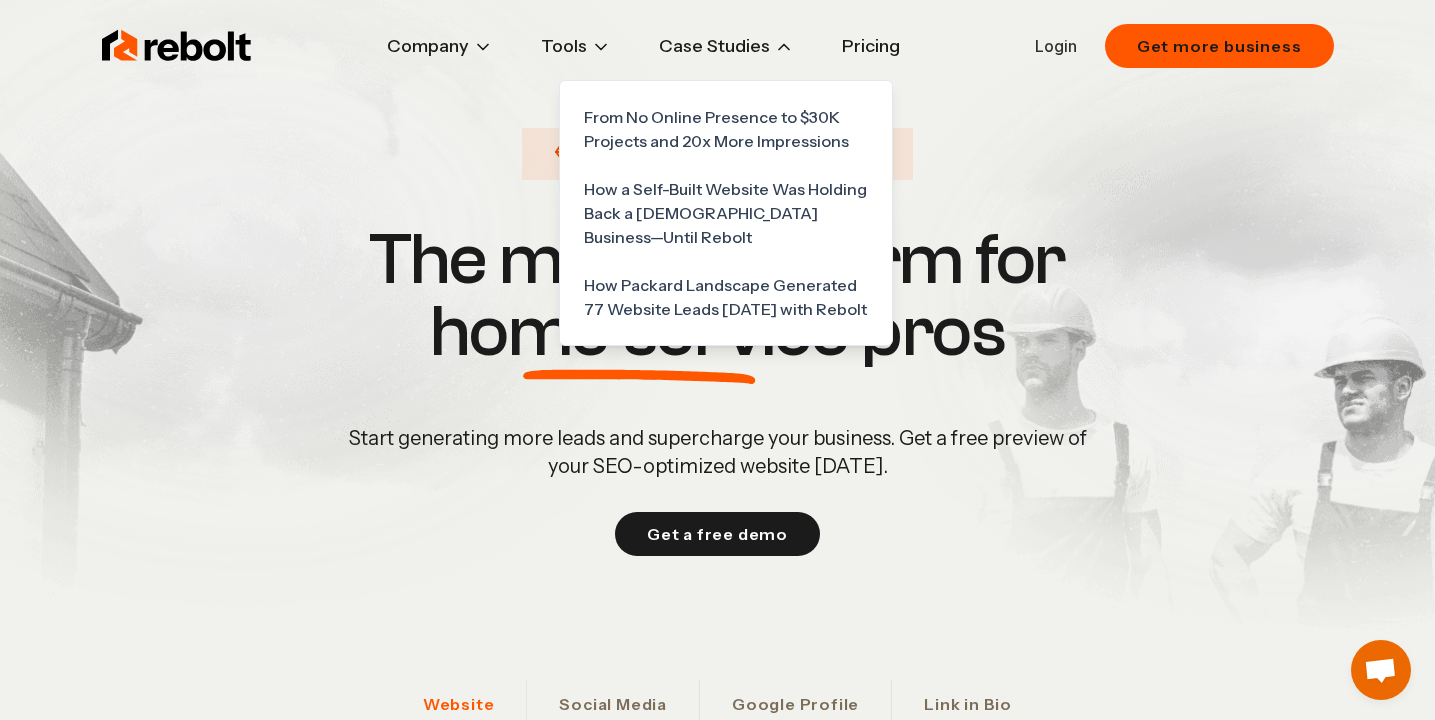 click on "Case Studies" at bounding box center [726, 46] 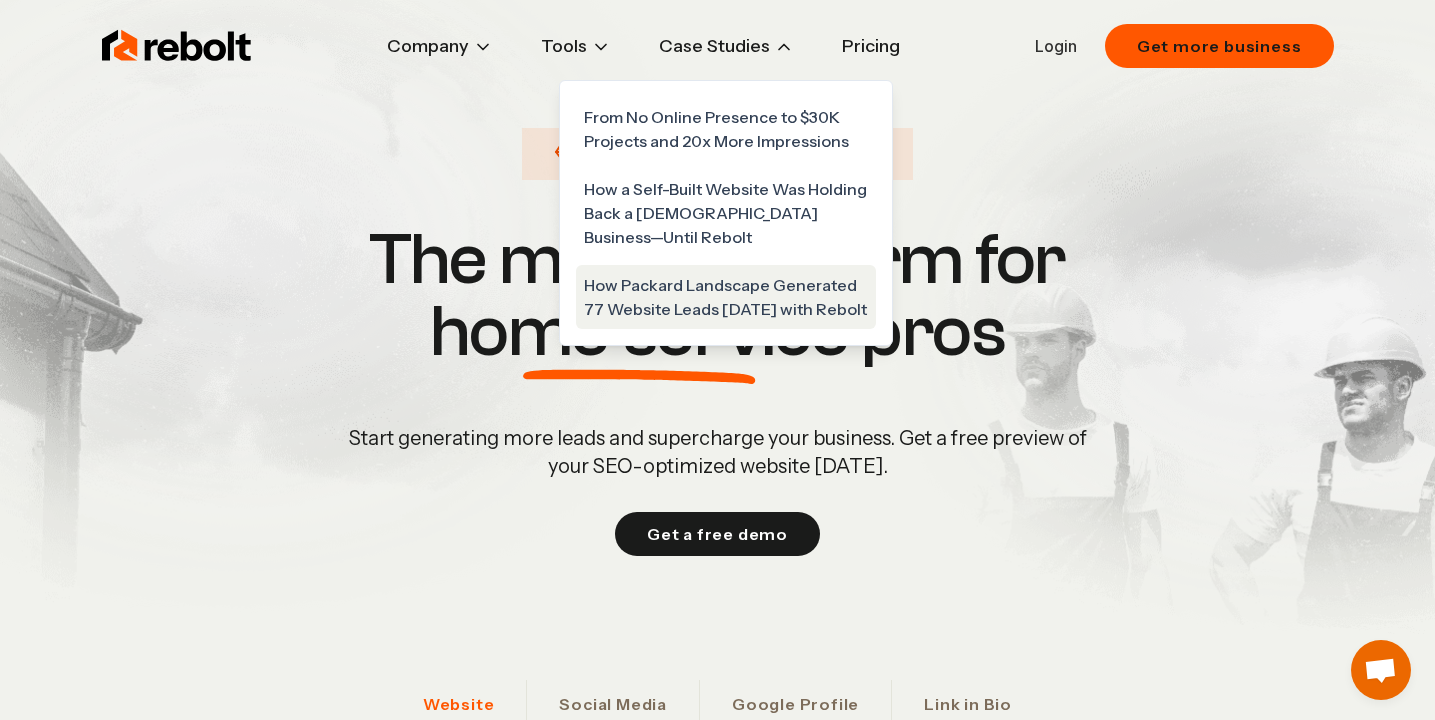 click on "How Packard Landscape Generated 77 Website Leads [DATE] with Rebolt" at bounding box center (726, 297) 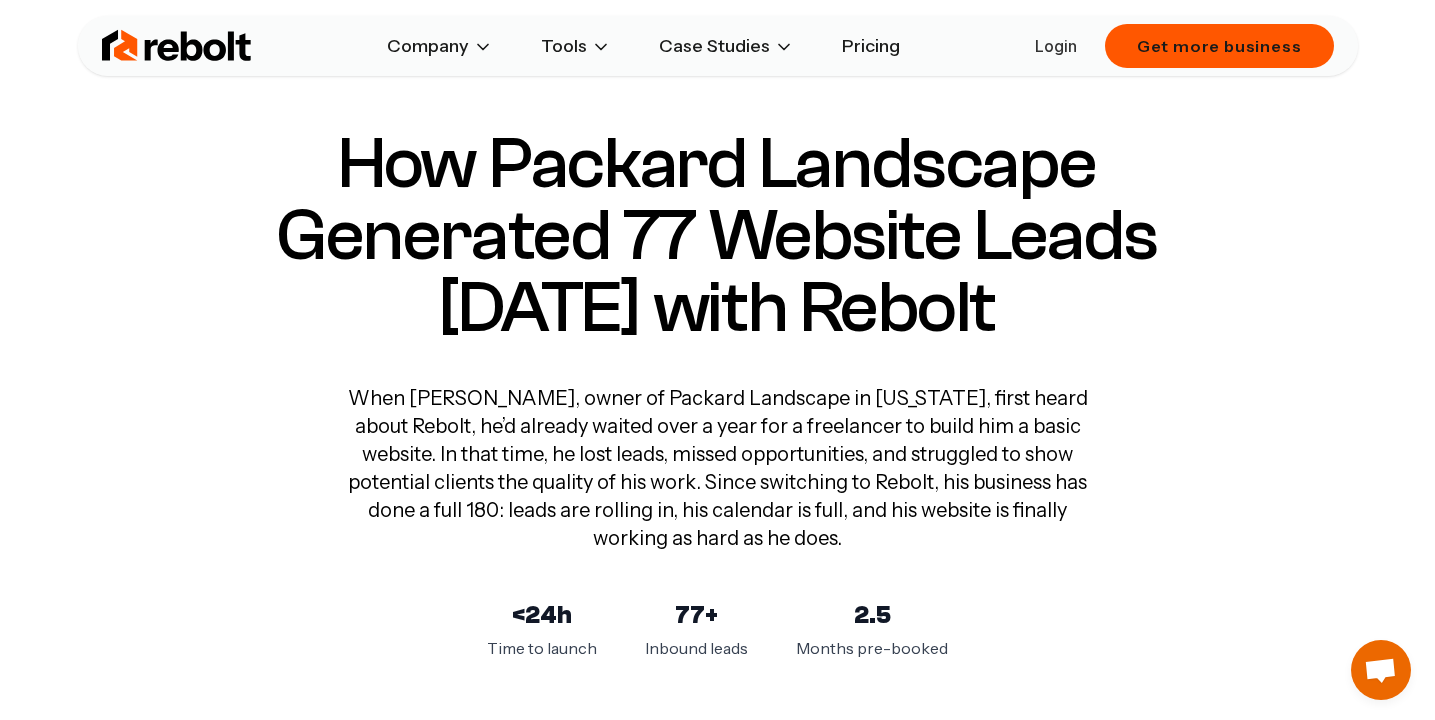scroll, scrollTop: 0, scrollLeft: 0, axis: both 